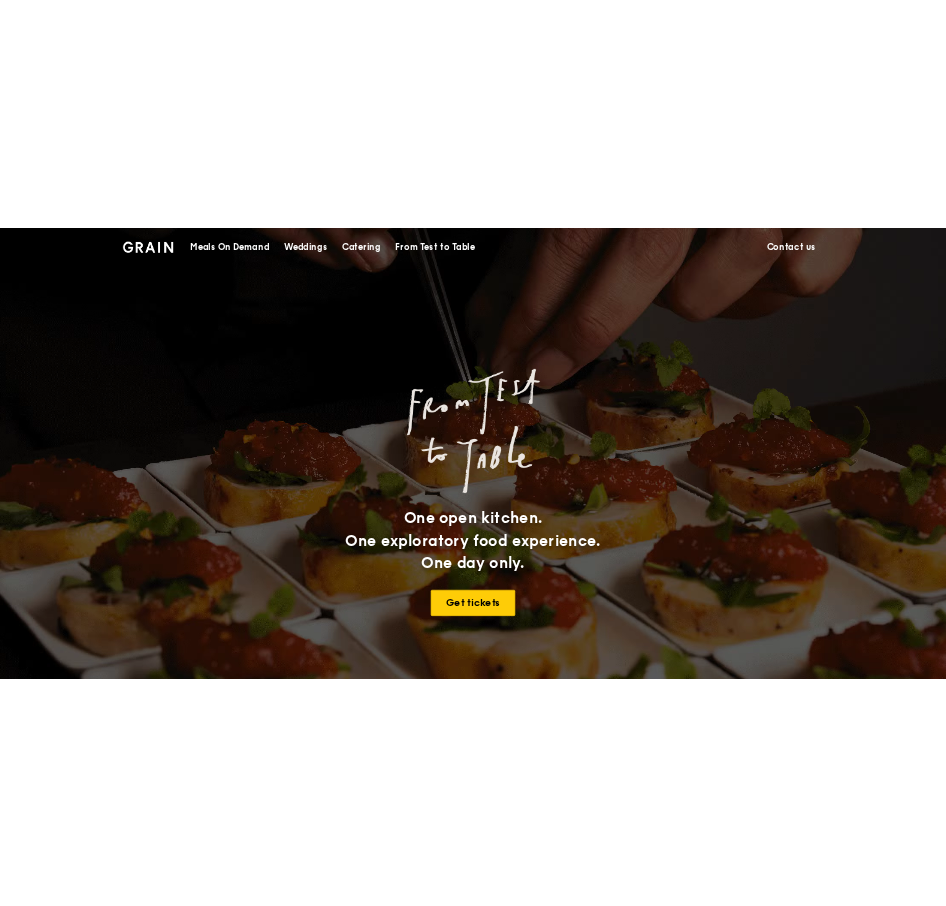 scroll, scrollTop: 0, scrollLeft: 0, axis: both 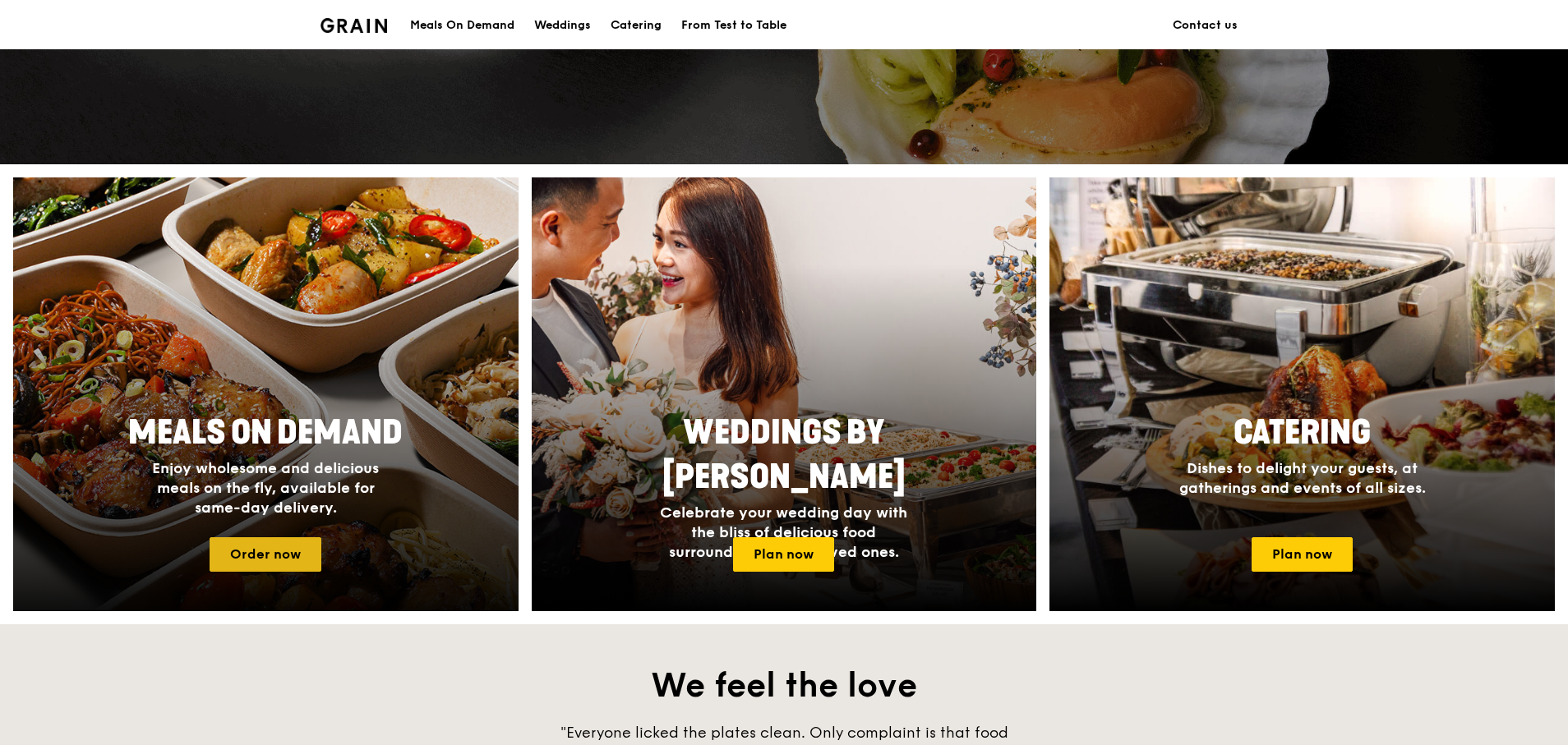 click on "Order now" at bounding box center [265, 554] 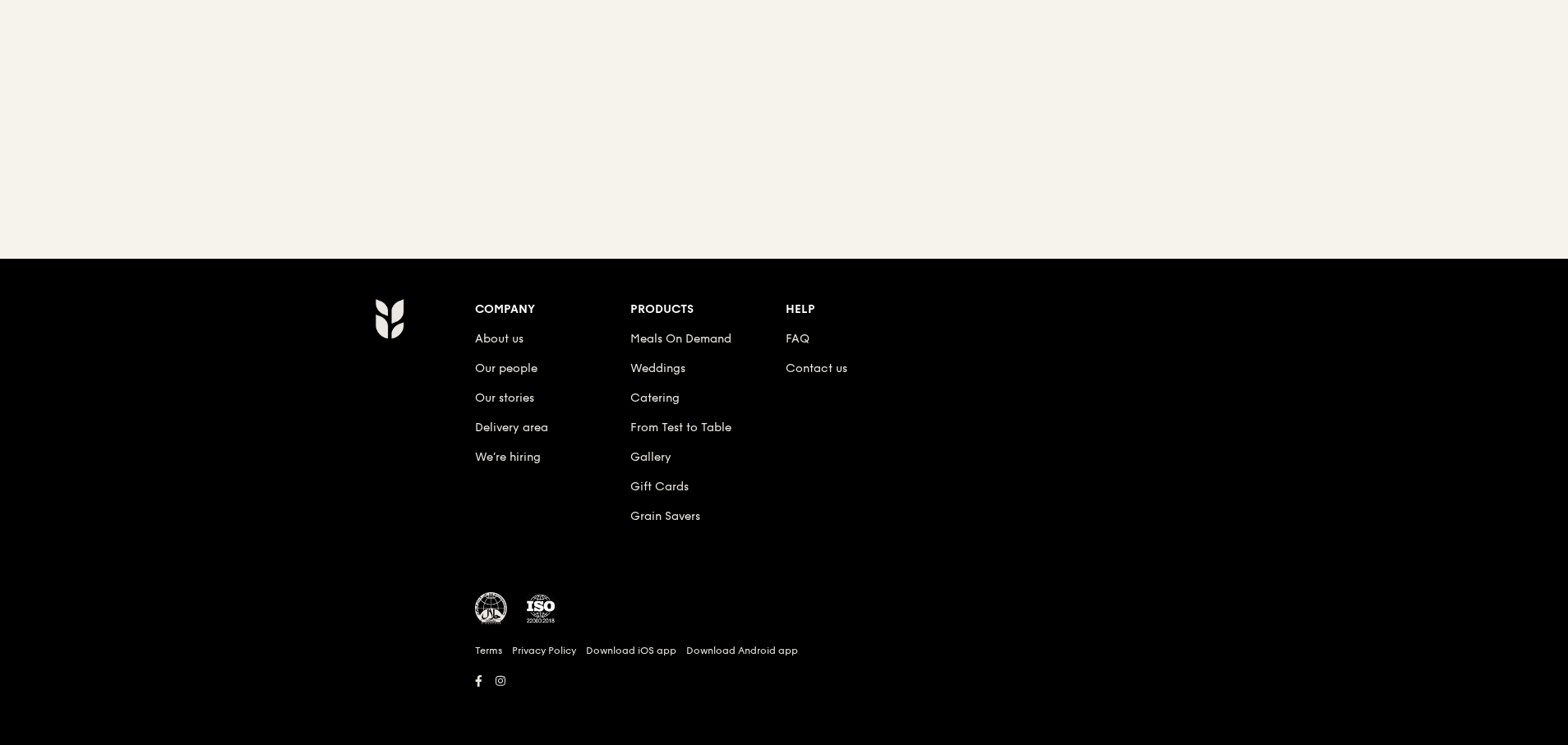scroll, scrollTop: 0, scrollLeft: 0, axis: both 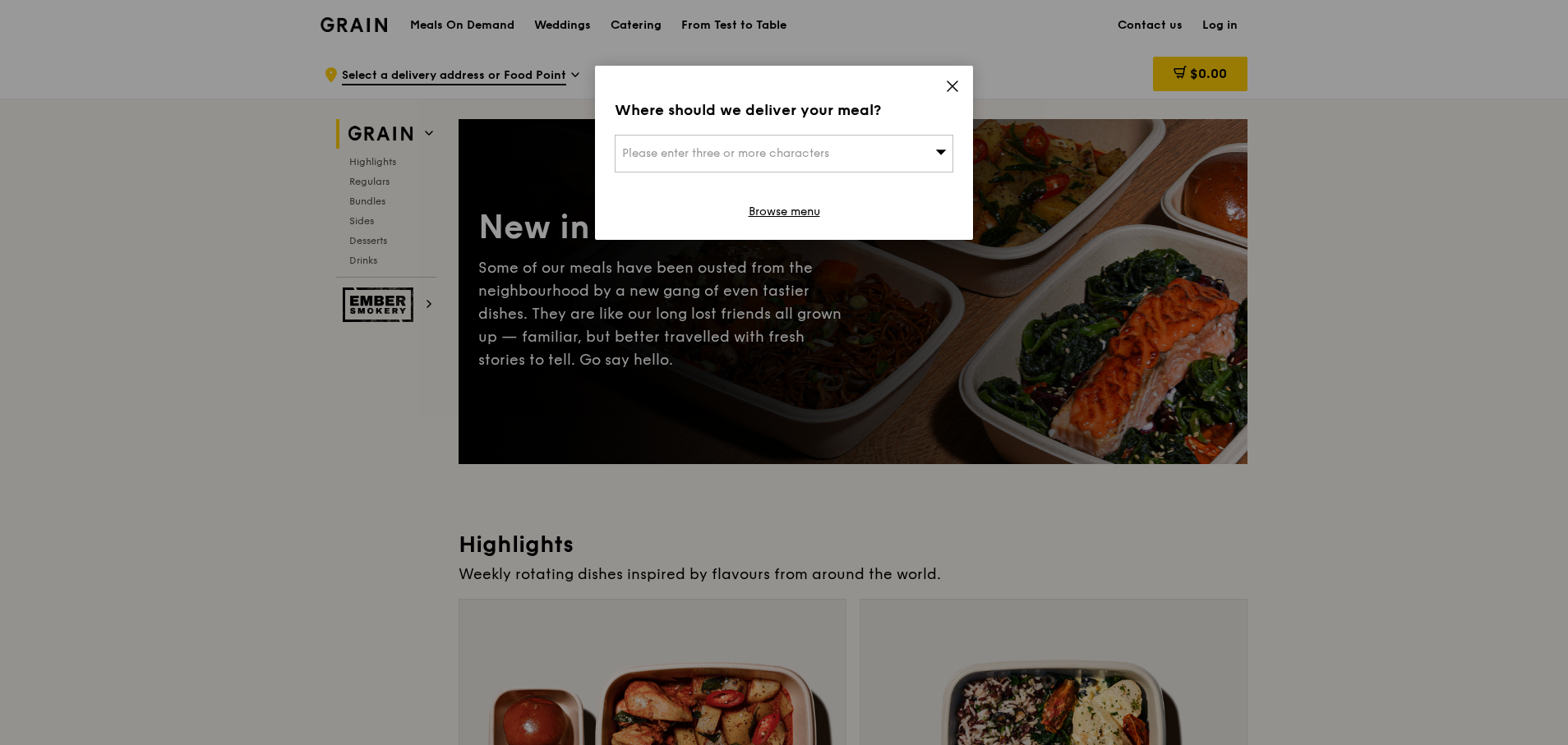 click on "Please enter three or more characters" at bounding box center [784, 154] 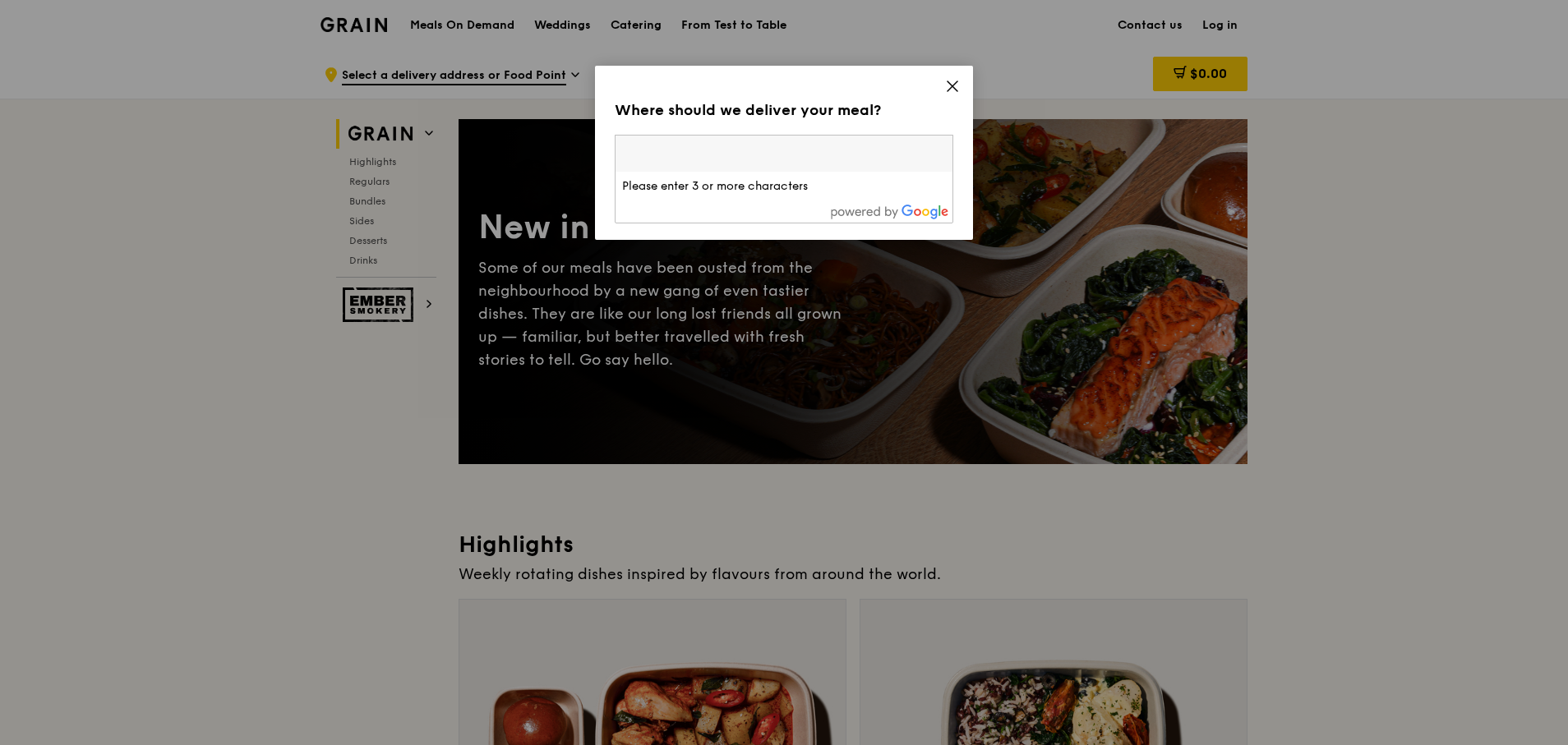 click at bounding box center [784, 154] 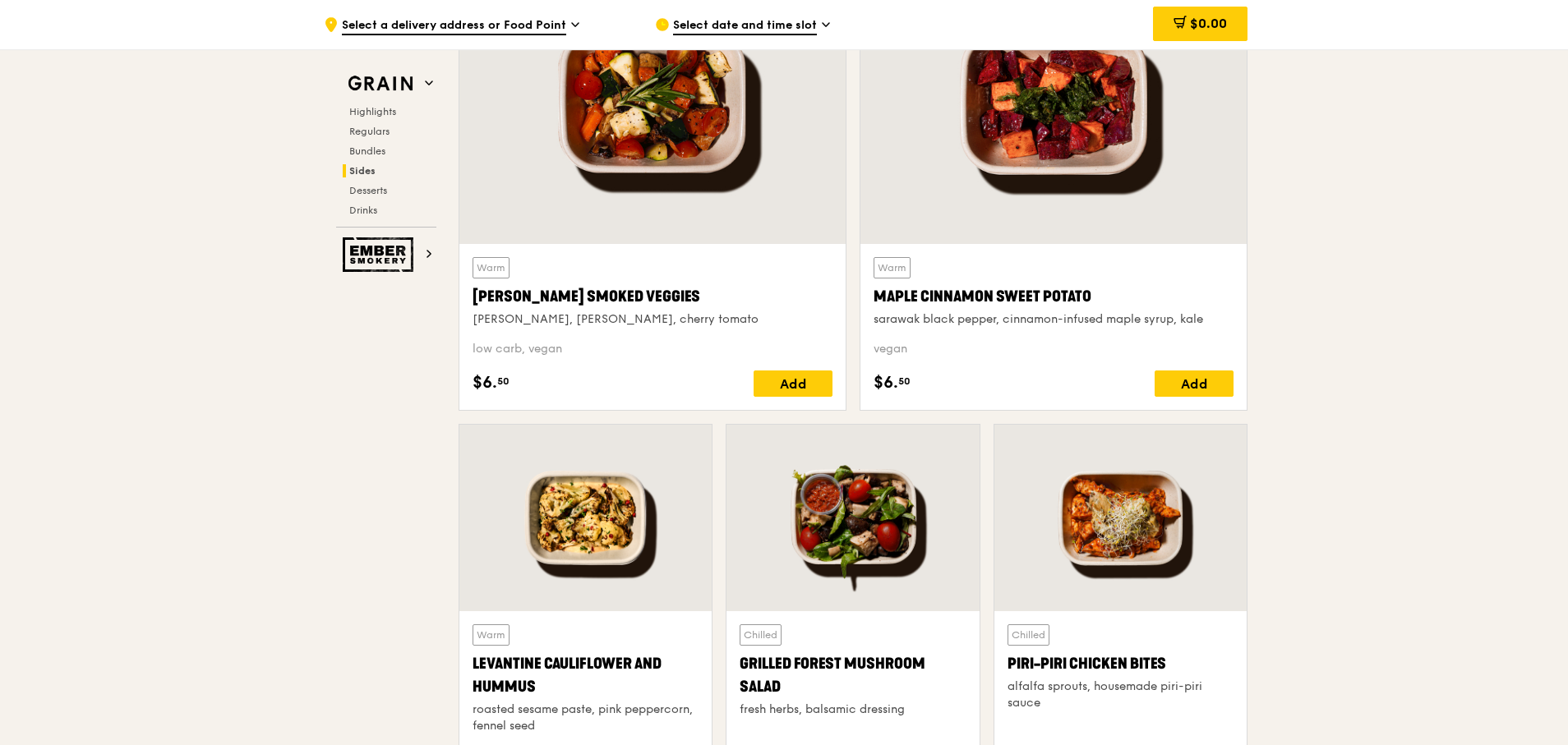 scroll, scrollTop: 3844, scrollLeft: 0, axis: vertical 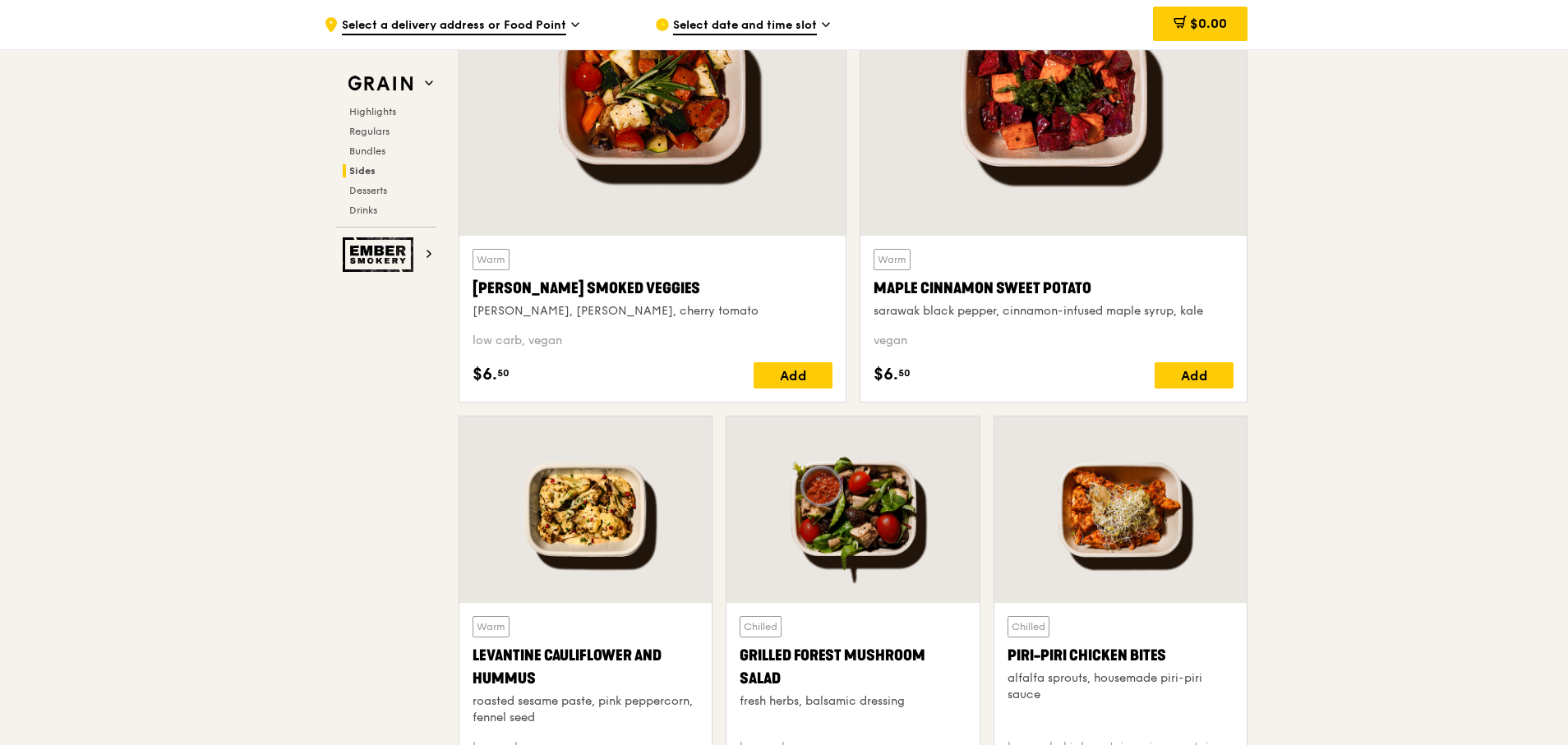 click on "Grain
Highlights
Regulars
Bundles
Sides
Desserts
Drinks
Ember Smokery
New in the hood Some of our meals have been ousted from the neighbourhood by a new gang of even tastier dishes. They are like our long lost friends all grown up — familiar, but better travelled with fresh stories to tell. Go say hello.
Highlights
Weekly rotating dishes inspired by flavours from around the world.
Warm
Grain's [PERSON_NAME] Chicken Stew (and buns)
with nyonya [PERSON_NAME] paste, mini bread roll, roasted potato
spicy, contains allium, dairy, egg, soy, wheat
$15.
00
Add
Warm
Tuscan Garlic Cream White Fish
sanshoku steamed rice, traditional garlic cream sauce, sundried tomato
pescatarian, contains allium, dairy, soy
$15.
50
Add
Regulars
Warm
$6." at bounding box center [784, -302] 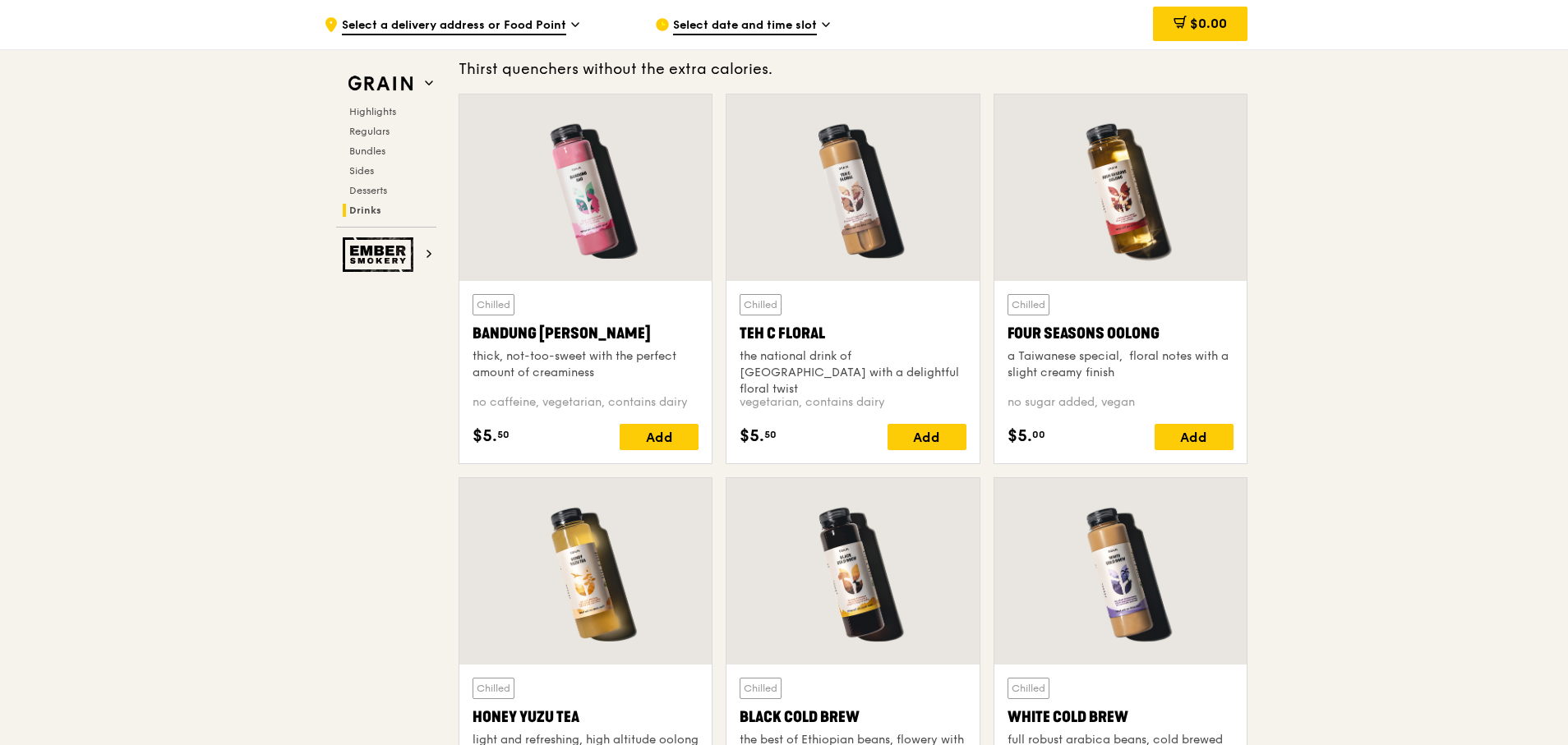 scroll, scrollTop: 5700, scrollLeft: 0, axis: vertical 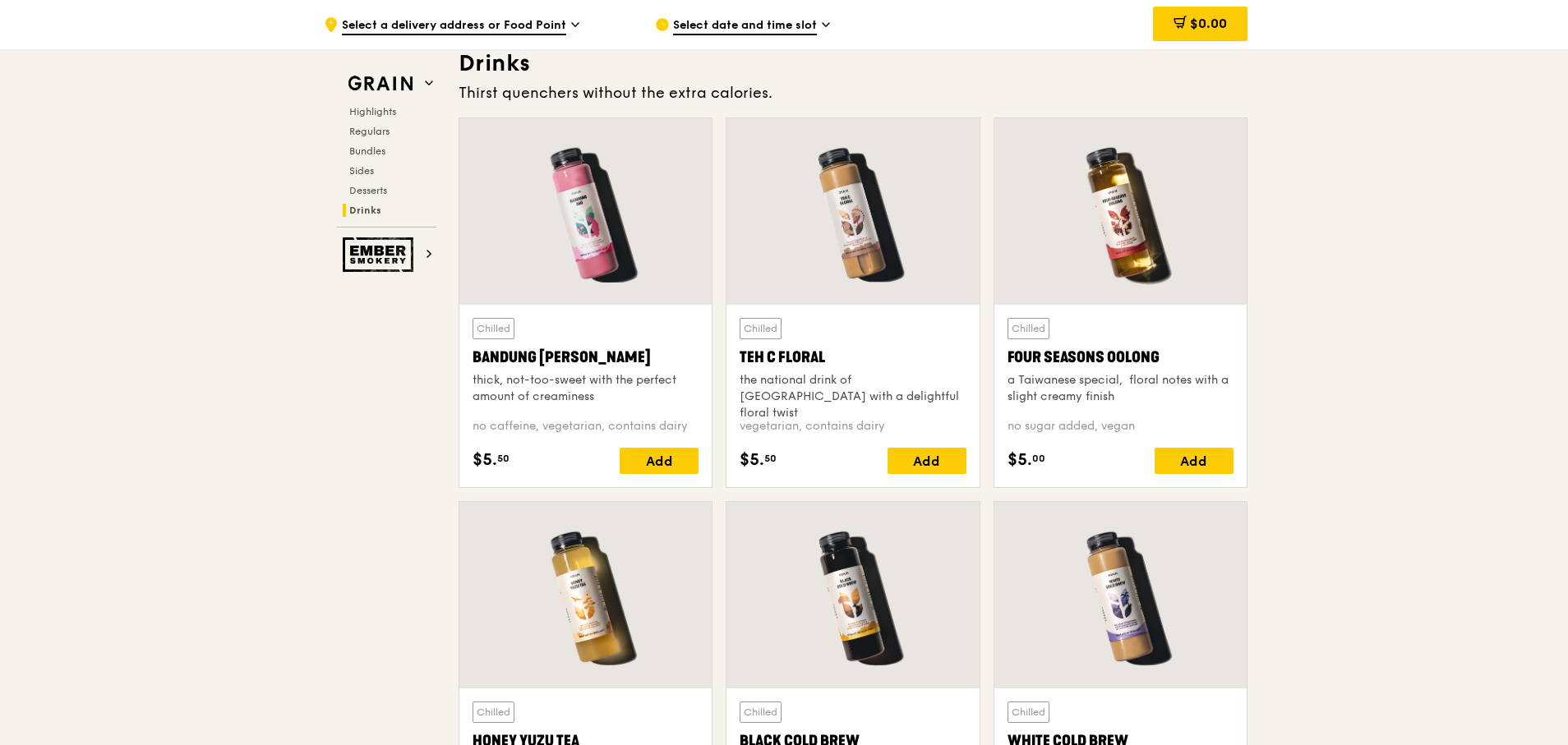 click on ".cls-1 {
fill: none;
stroke: #fff;
stroke-linecap: round;
stroke-linejoin: round;
stroke-width: 1.5px;
}
.cls-2 {
fill: #fecc07;
}
.cls-2, .cls-3 {
stroke-width: 0px;
}
.cls-3 {
fill: #fff;
fill-rule: evenodd;
}
Select a delivery address or Food Point
Select date and time slot
$0.00
Grain
Highlights
Regulars
Bundles
Sides
Desserts
Drinks
Ember Smokery
New in the hood Some of our meals have been ousted from the neighbourhood by a new gang of even tastier dishes. They are like our long lost friends all grown up — familiar, but better travelled with fresh stories to tell. Go say hello.
Highlights
Warm
$15.
00
$15." at bounding box center [784, -2183] 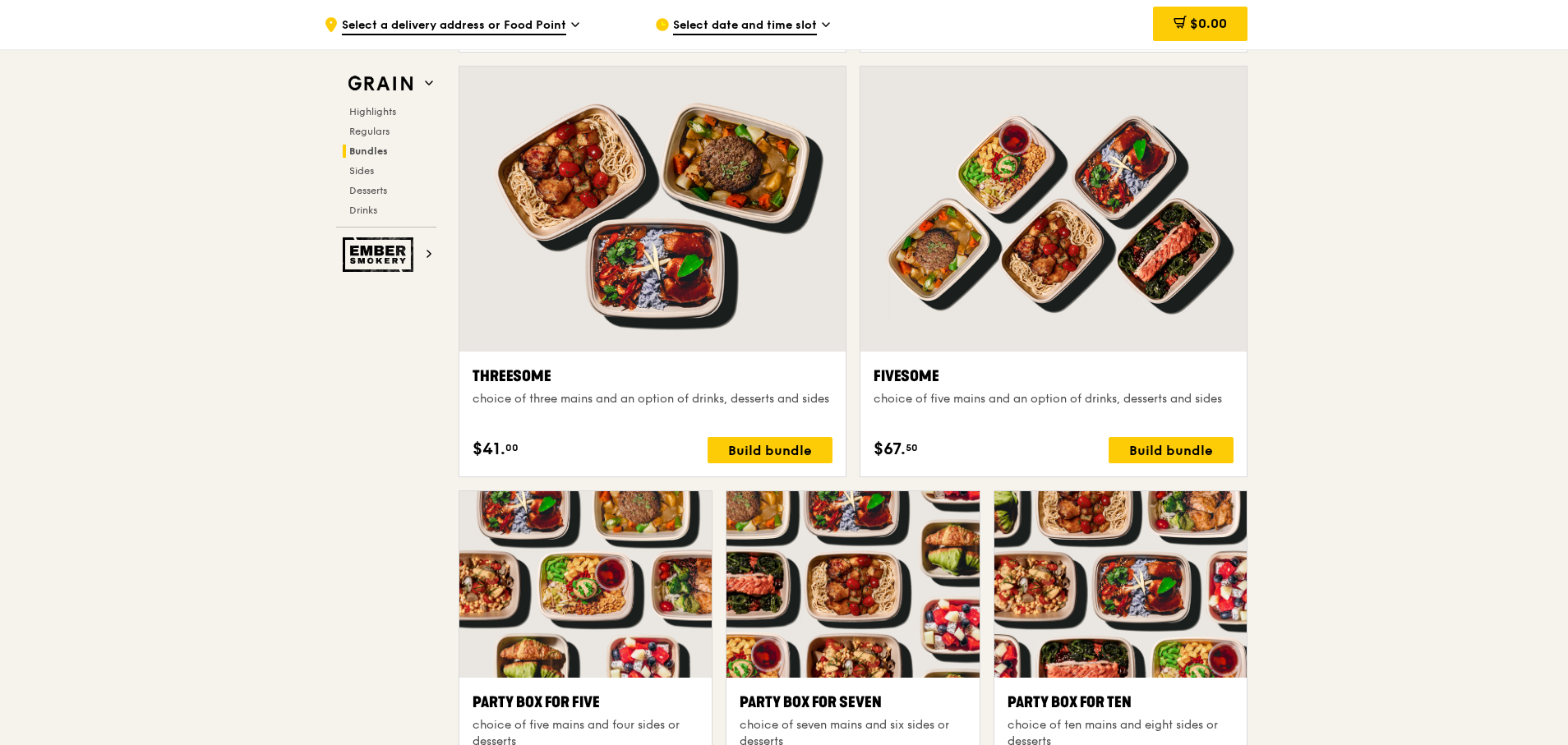 scroll, scrollTop: 2842, scrollLeft: 0, axis: vertical 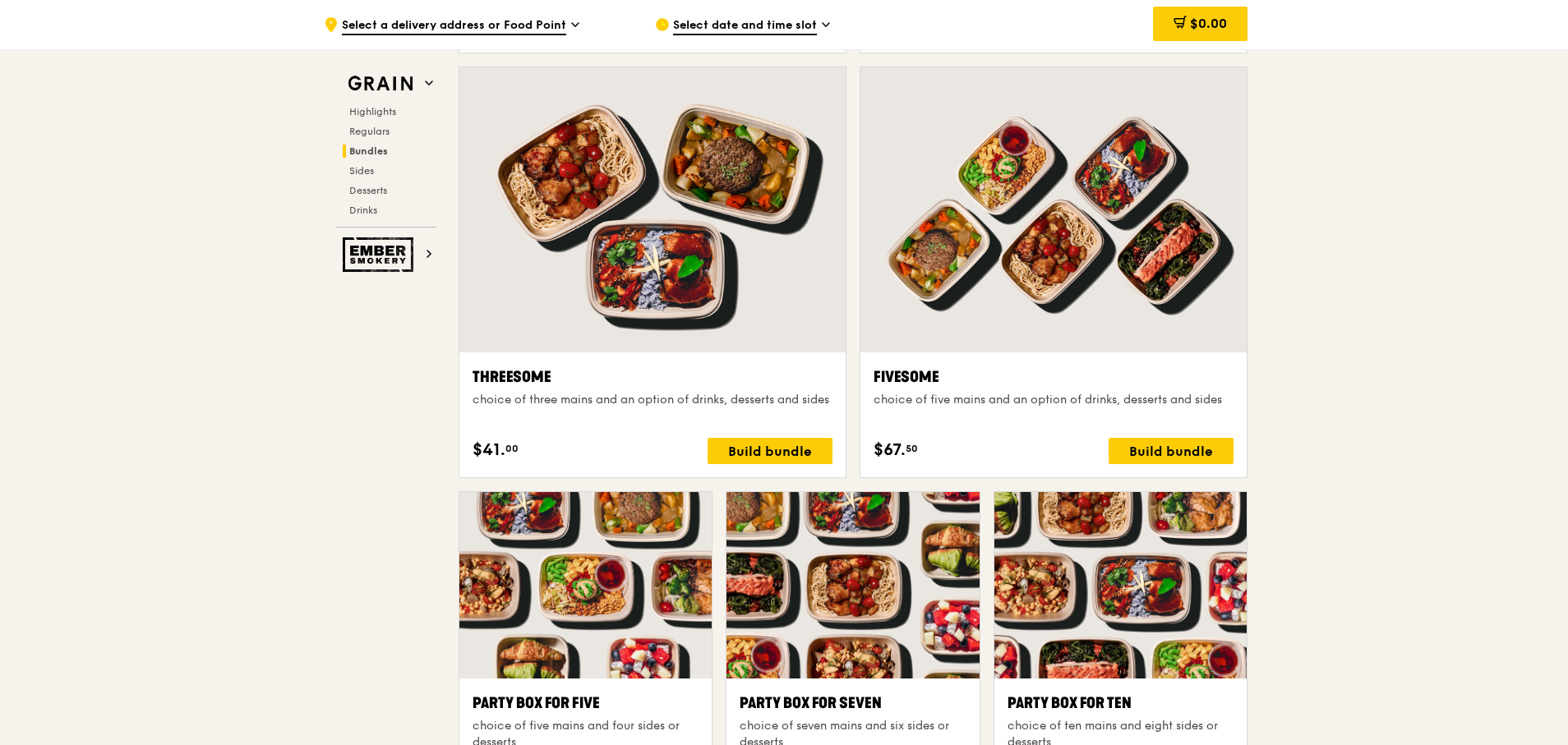 click on "Select date and time slot" at bounding box center (745, 26) 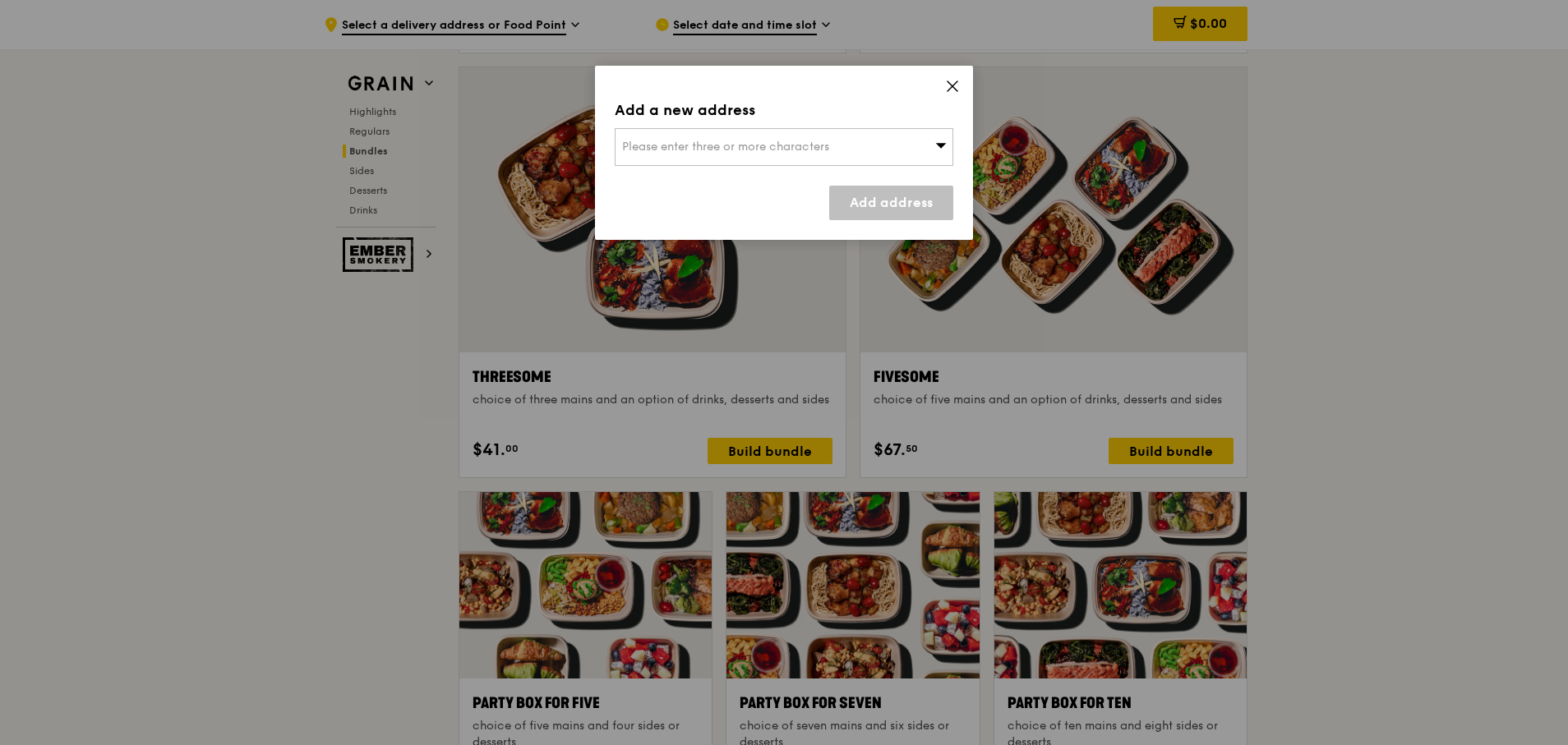 click on "Please enter three or more characters" at bounding box center (726, 146) 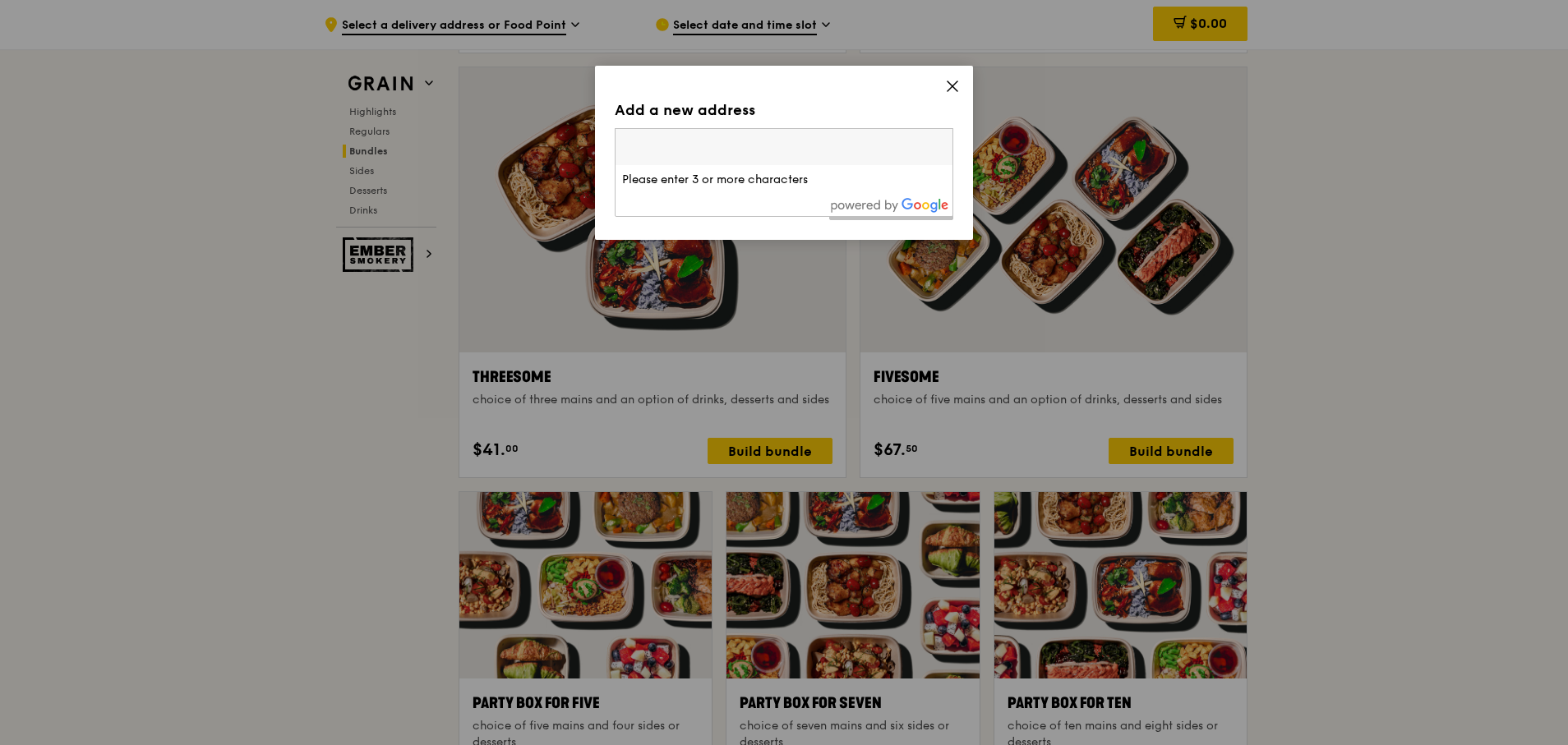 click 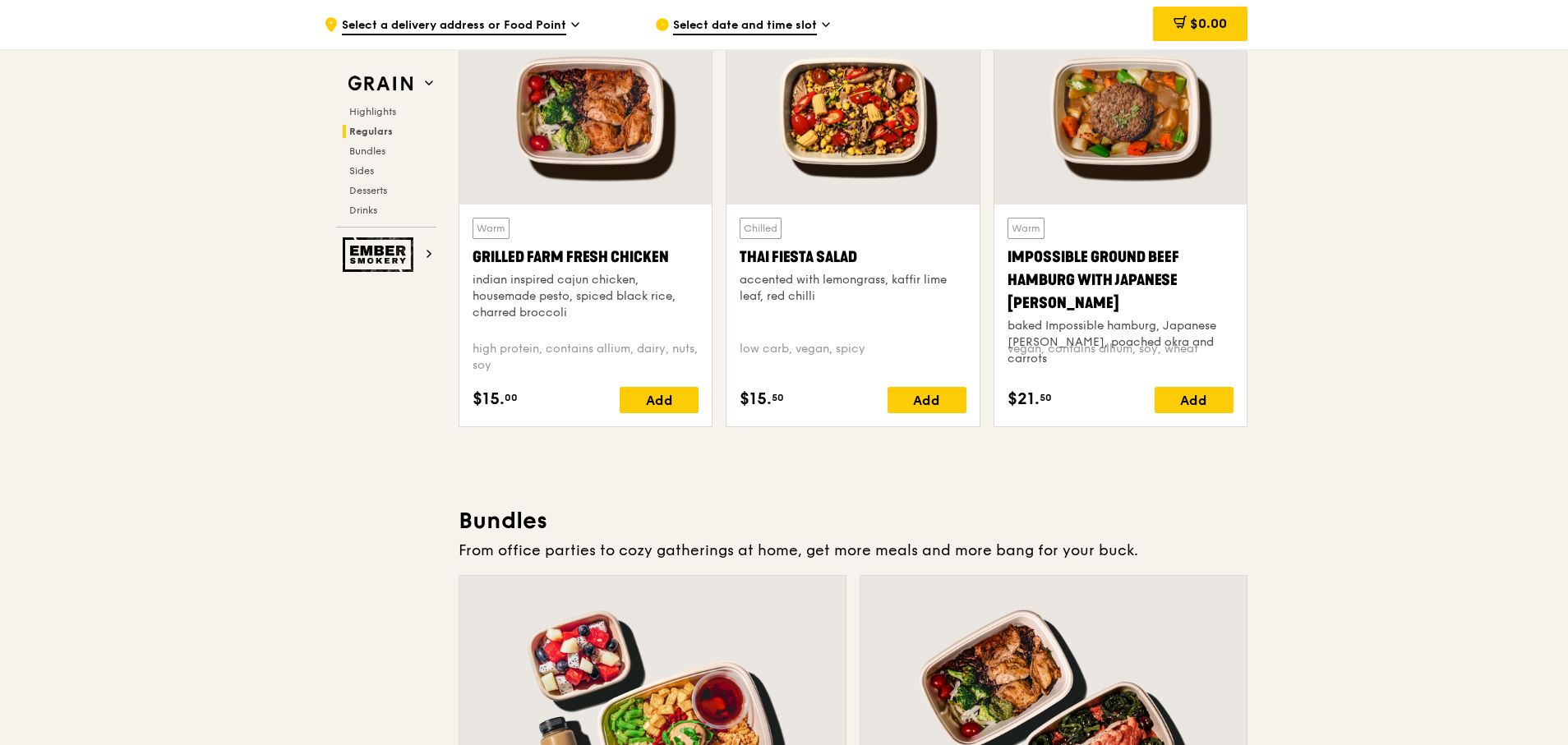 scroll, scrollTop: 1873, scrollLeft: 0, axis: vertical 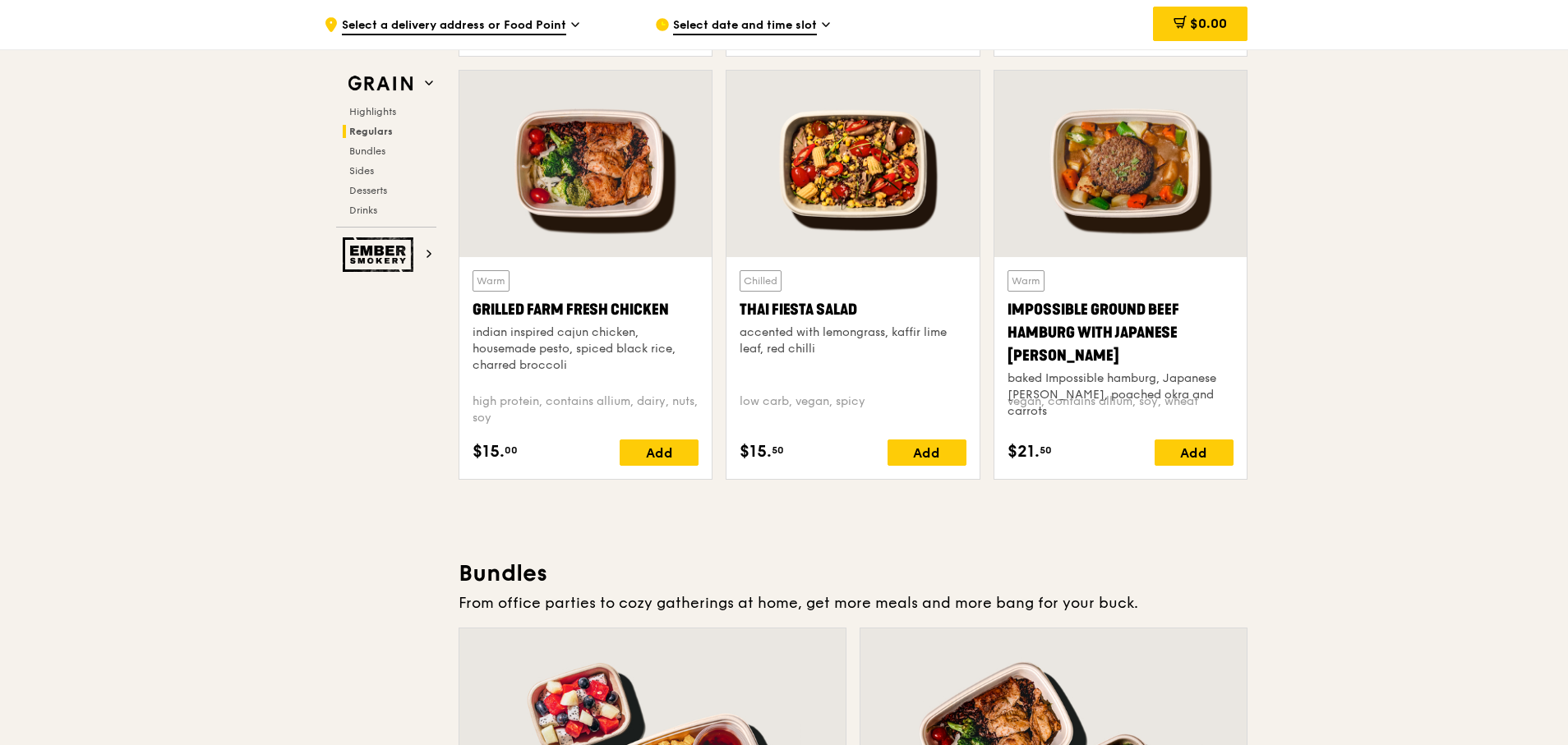 click on ".cls-1 {
fill: none;
stroke: #fff;
stroke-linecap: round;
stroke-linejoin: round;
stroke-width: 1.5px;
}
.cls-2 {
fill: #fecc07;
}
.cls-2, .cls-3 {
stroke-width: 0px;
}
.cls-3 {
fill: #fff;
fill-rule: evenodd;
}
Select a delivery address or Food Point
Select date and time slot
$0.00
Grain
Highlights
Regulars
Bundles
Sides
Desserts
Drinks
Ember Smokery
New in the hood Some of our meals have been ousted from the neighbourhood by a new gang of even tastier dishes. They are like our long lost friends all grown up — familiar, but better travelled with fresh stories to tell. Go say hello.
Highlights
Warm
$15.
00
$15." at bounding box center [784, 1644] 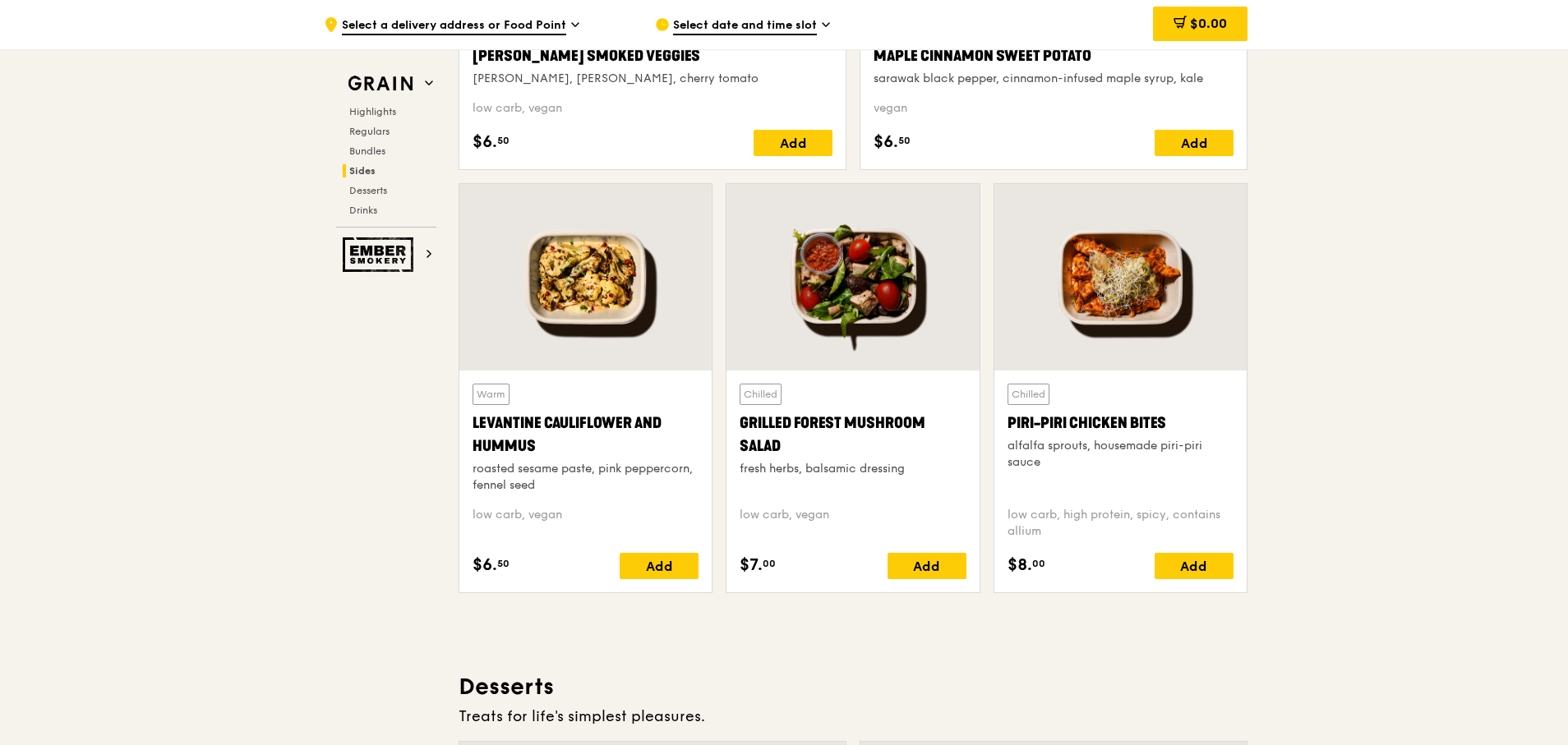 scroll, scrollTop: 4140, scrollLeft: 0, axis: vertical 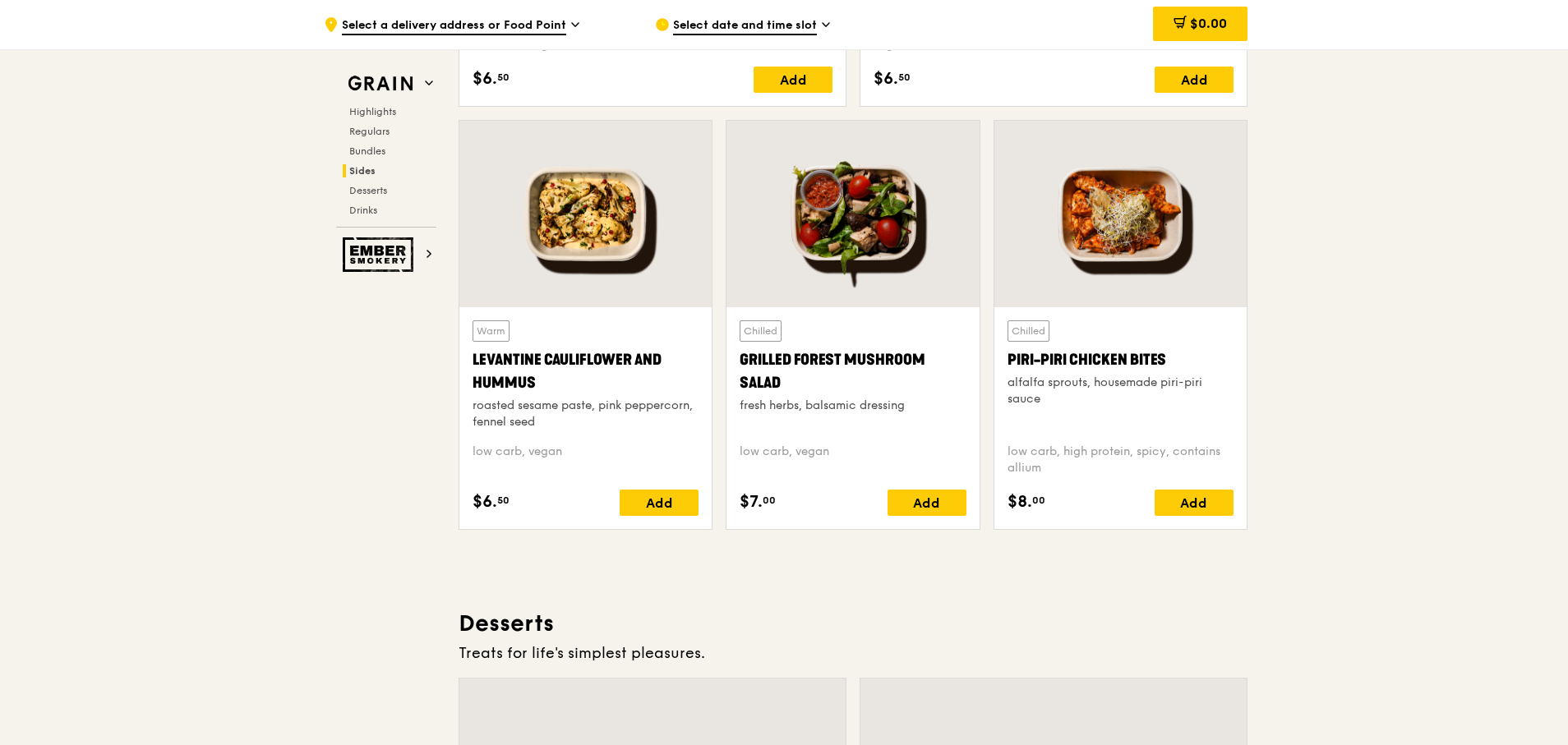 drag, startPoint x: 549, startPoint y: 394, endPoint x: 649, endPoint y: 466, distance: 123.22337 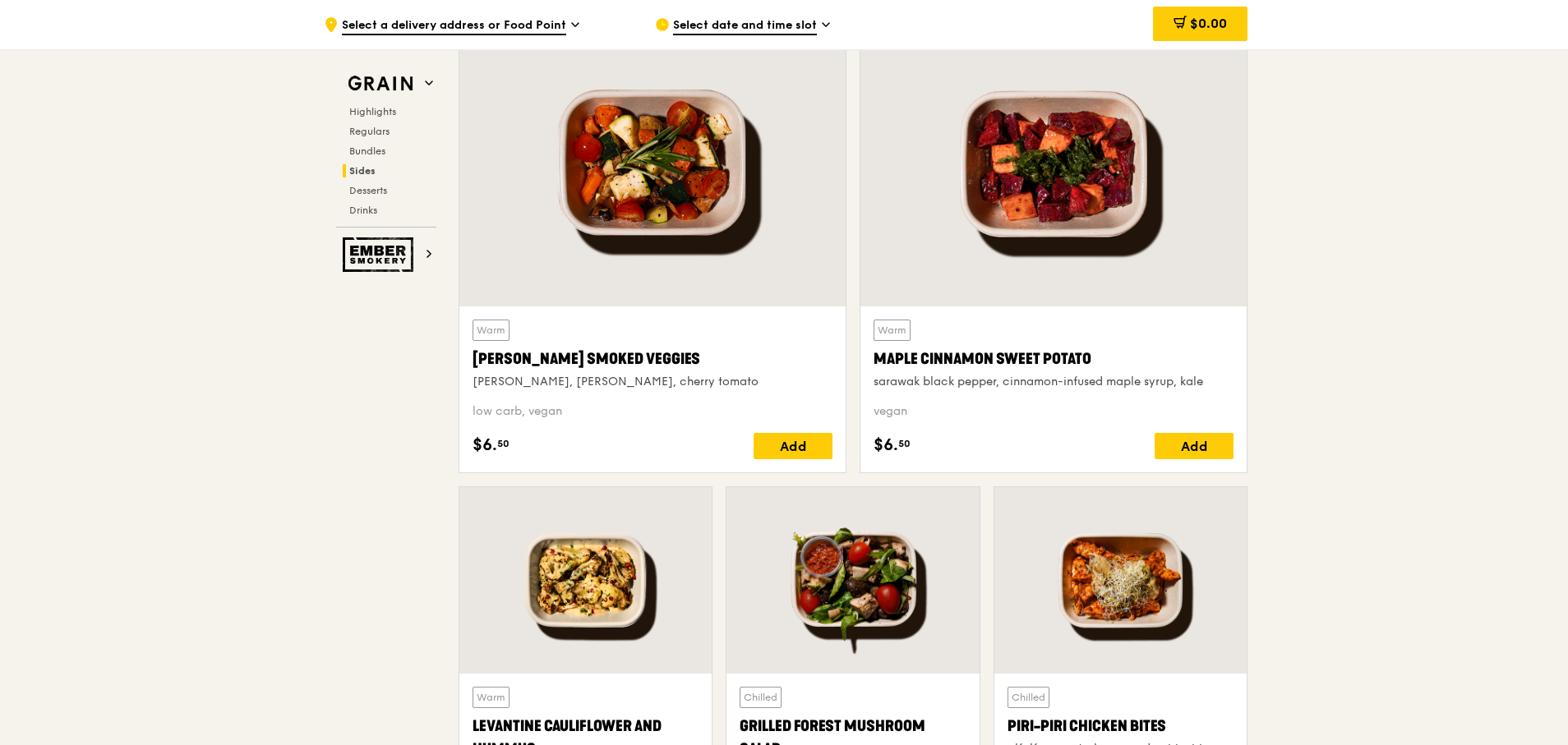 scroll, scrollTop: 3844, scrollLeft: 0, axis: vertical 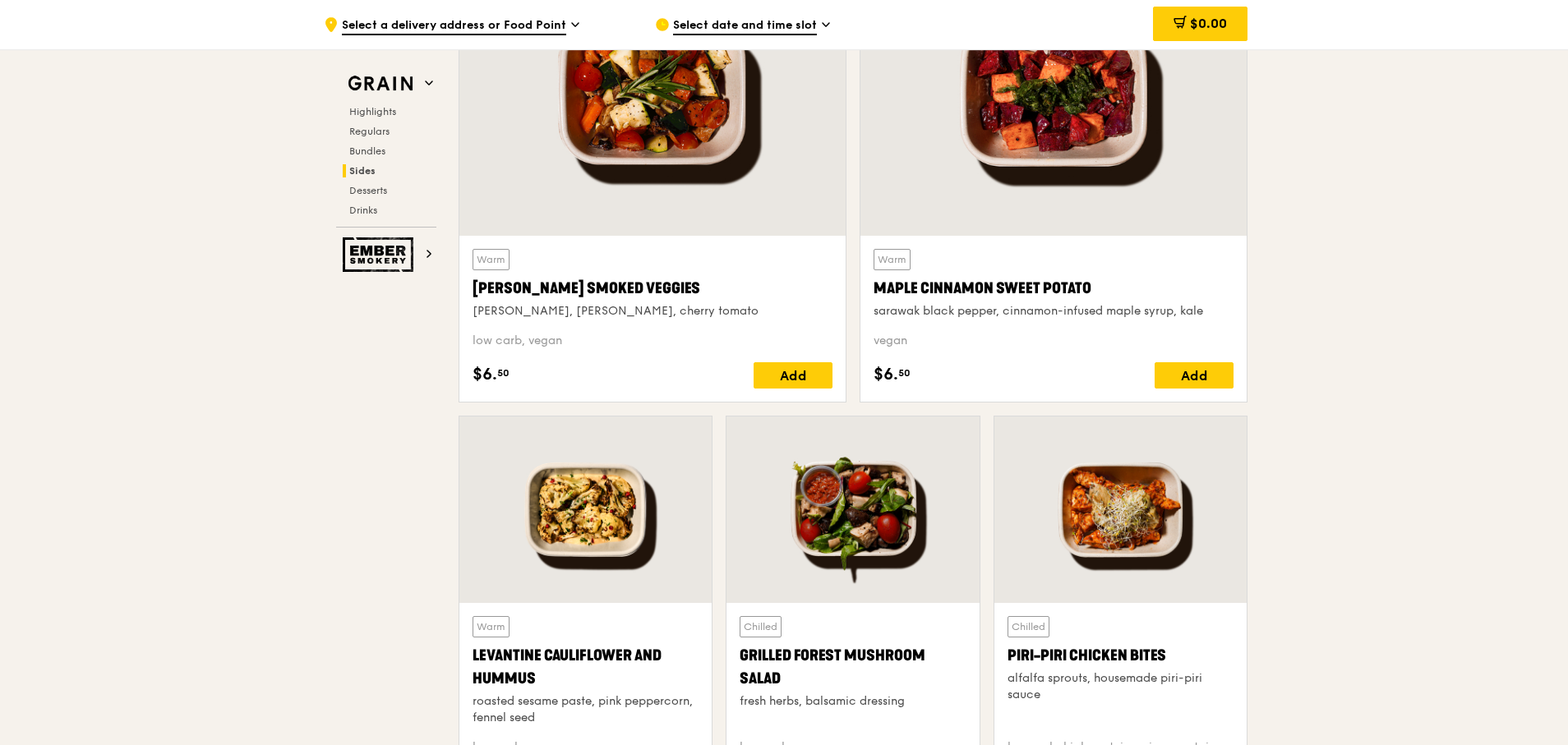 drag, startPoint x: 523, startPoint y: 676, endPoint x: 459, endPoint y: 654, distance: 67.6757 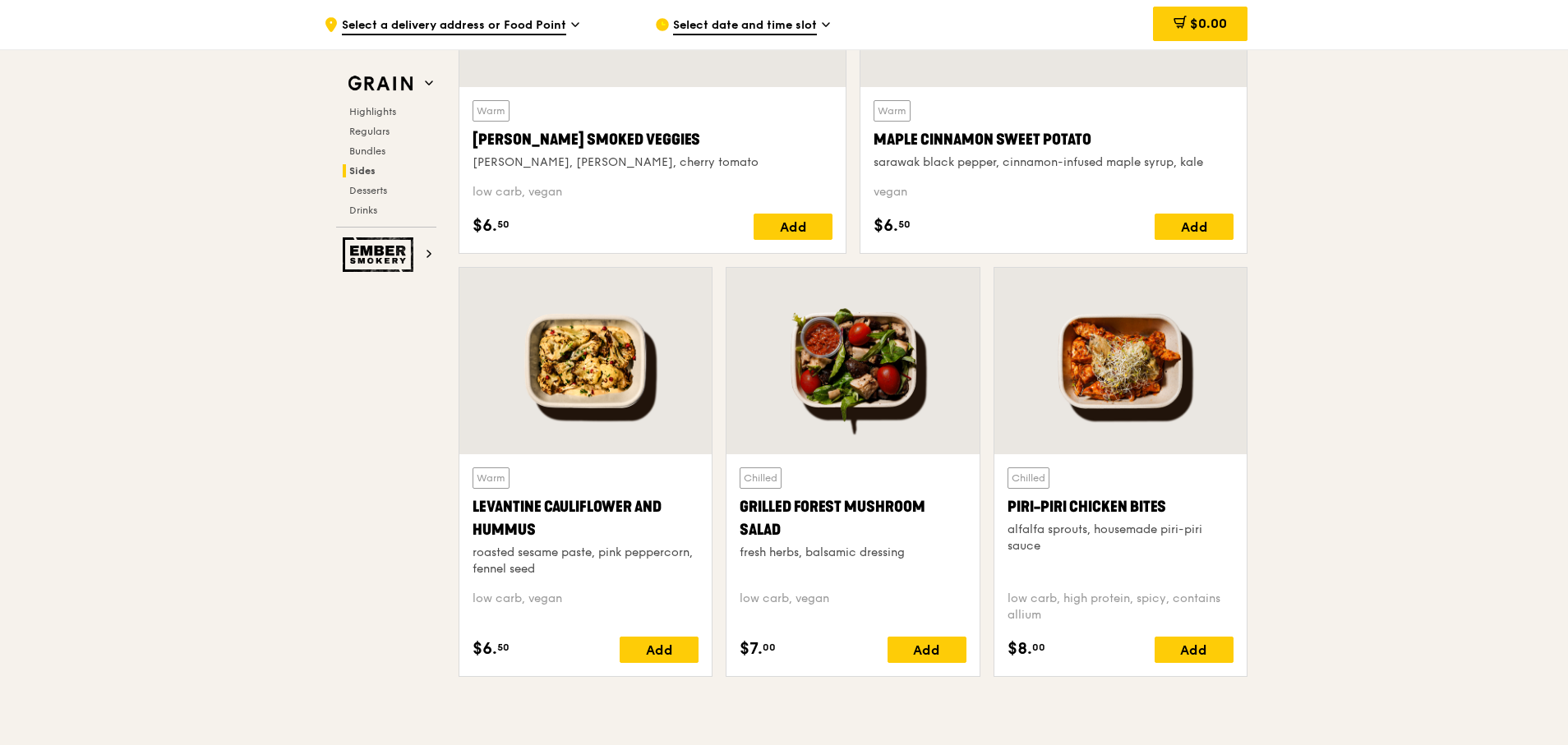scroll, scrollTop: 4041, scrollLeft: 0, axis: vertical 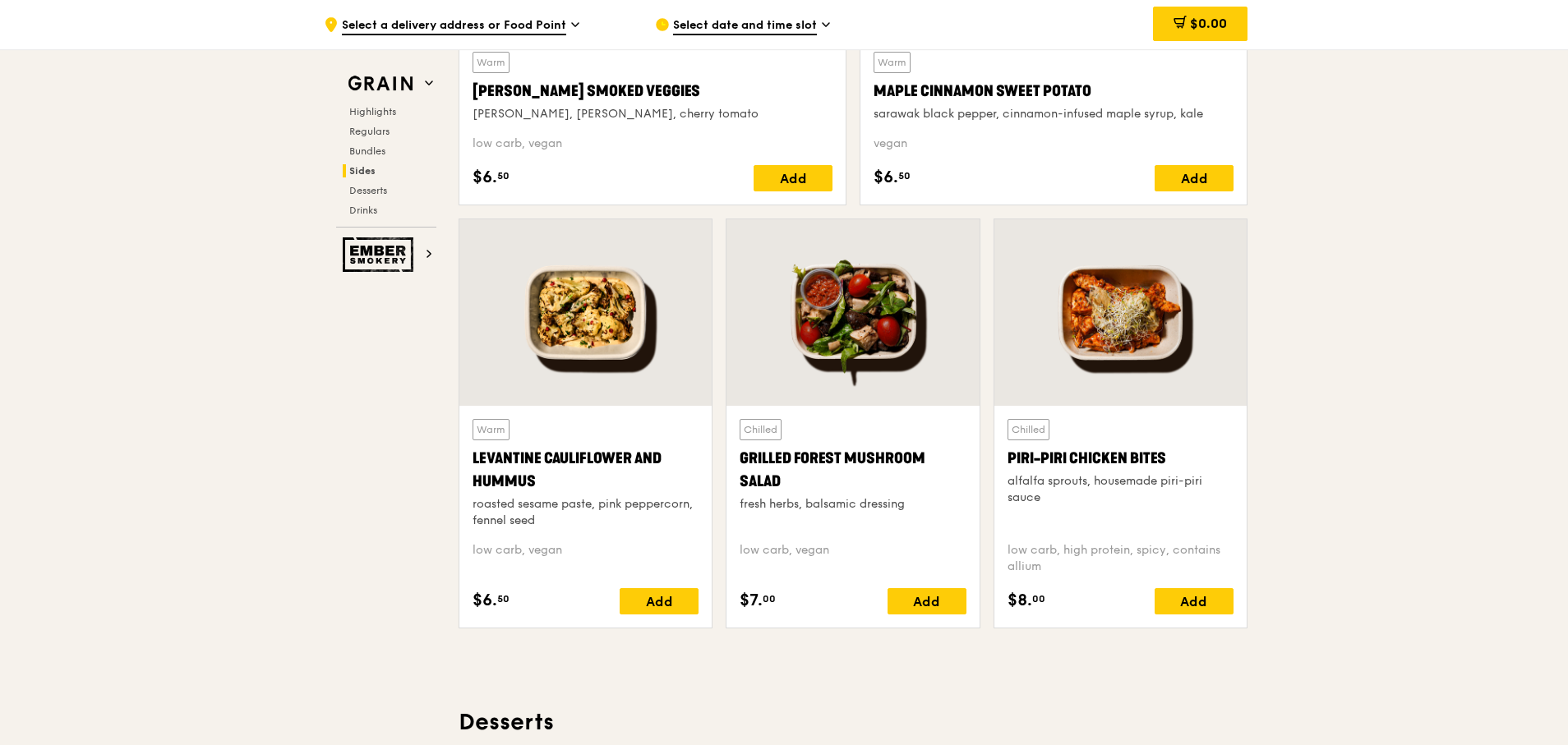 click on ".cls-1 {
fill: none;
stroke: #fff;
stroke-linecap: round;
stroke-linejoin: round;
stroke-width: 1.5px;
}
.cls-2 {
fill: #fecc07;
}
.cls-2, .cls-3 {
stroke-width: 0px;
}
.cls-3 {
fill: #fff;
fill-rule: evenodd;
}
Select a delivery address or Food Point
Select date and time slot
$0.00
Grain
Highlights
Regulars
Bundles
Sides
Desserts
Drinks
Ember Smokery
New in the hood Some of our meals have been ousted from the neighbourhood by a new gang of even tastier dishes. They are like our long lost friends all grown up — familiar, but better travelled with fresh stories to tell. Go say hello.
Highlights
Warm
$15.
00
$15." at bounding box center (784, -524) 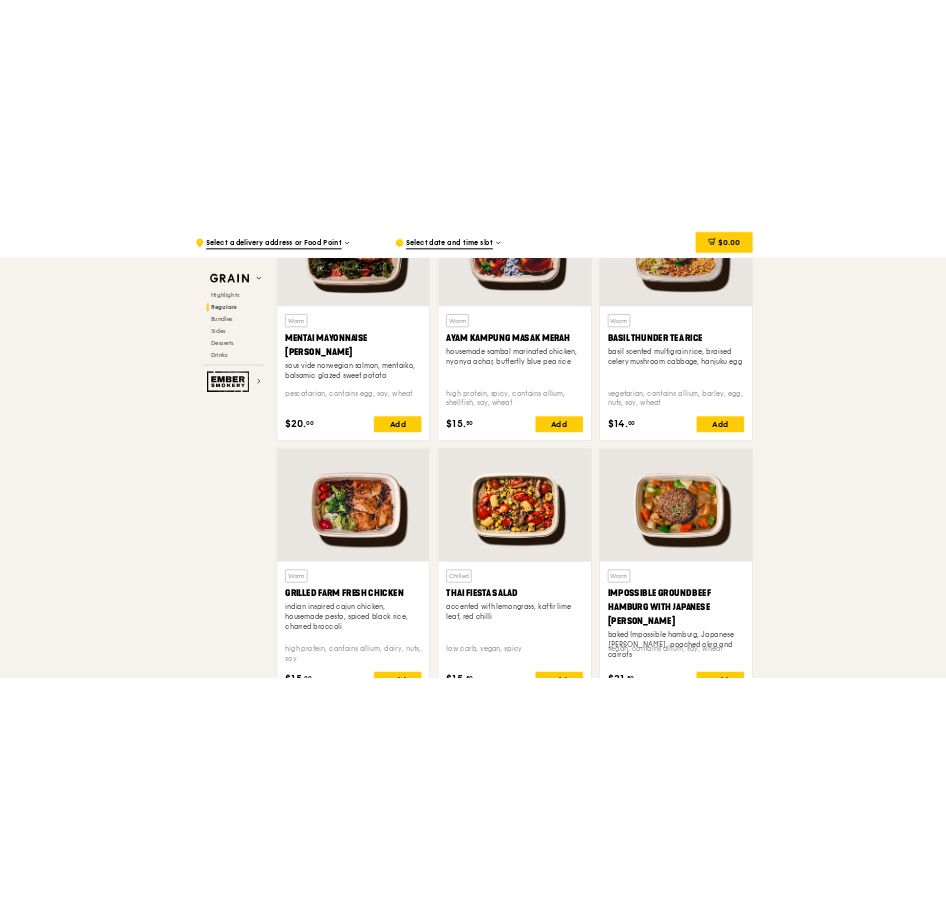 scroll, scrollTop: 2040, scrollLeft: 0, axis: vertical 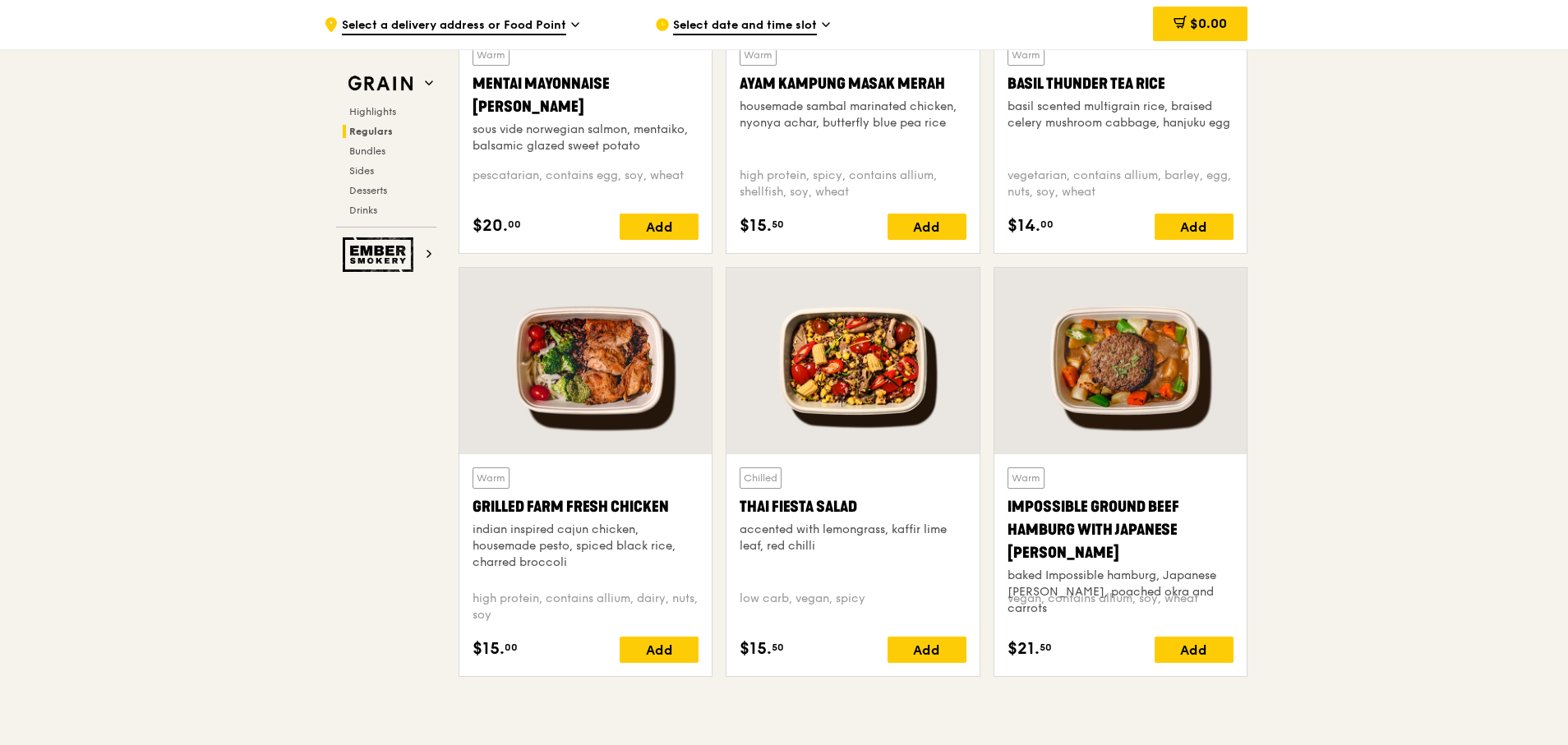 drag, startPoint x: 582, startPoint y: 560, endPoint x: 466, endPoint y: 511, distance: 125.9246 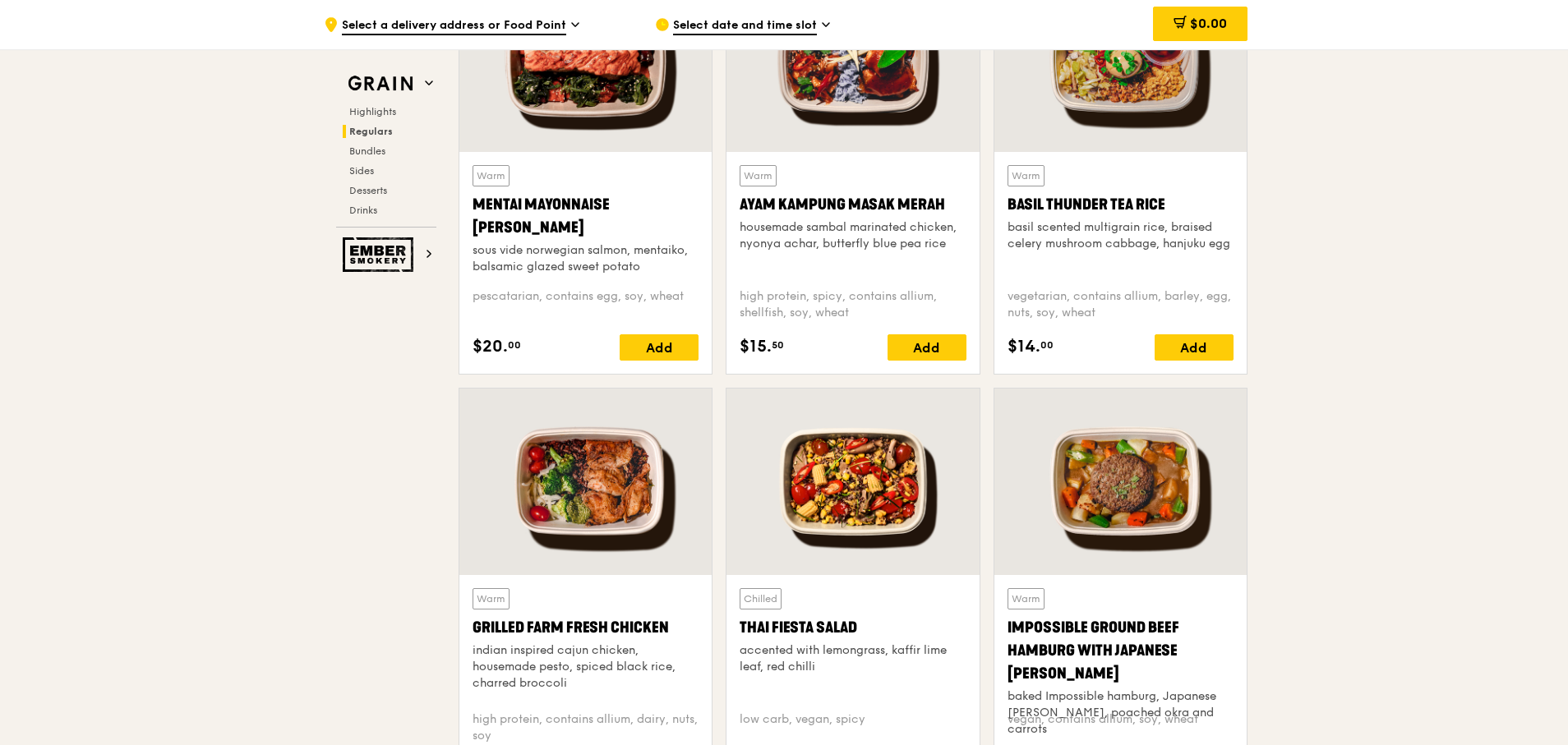 scroll, scrollTop: 1577, scrollLeft: 0, axis: vertical 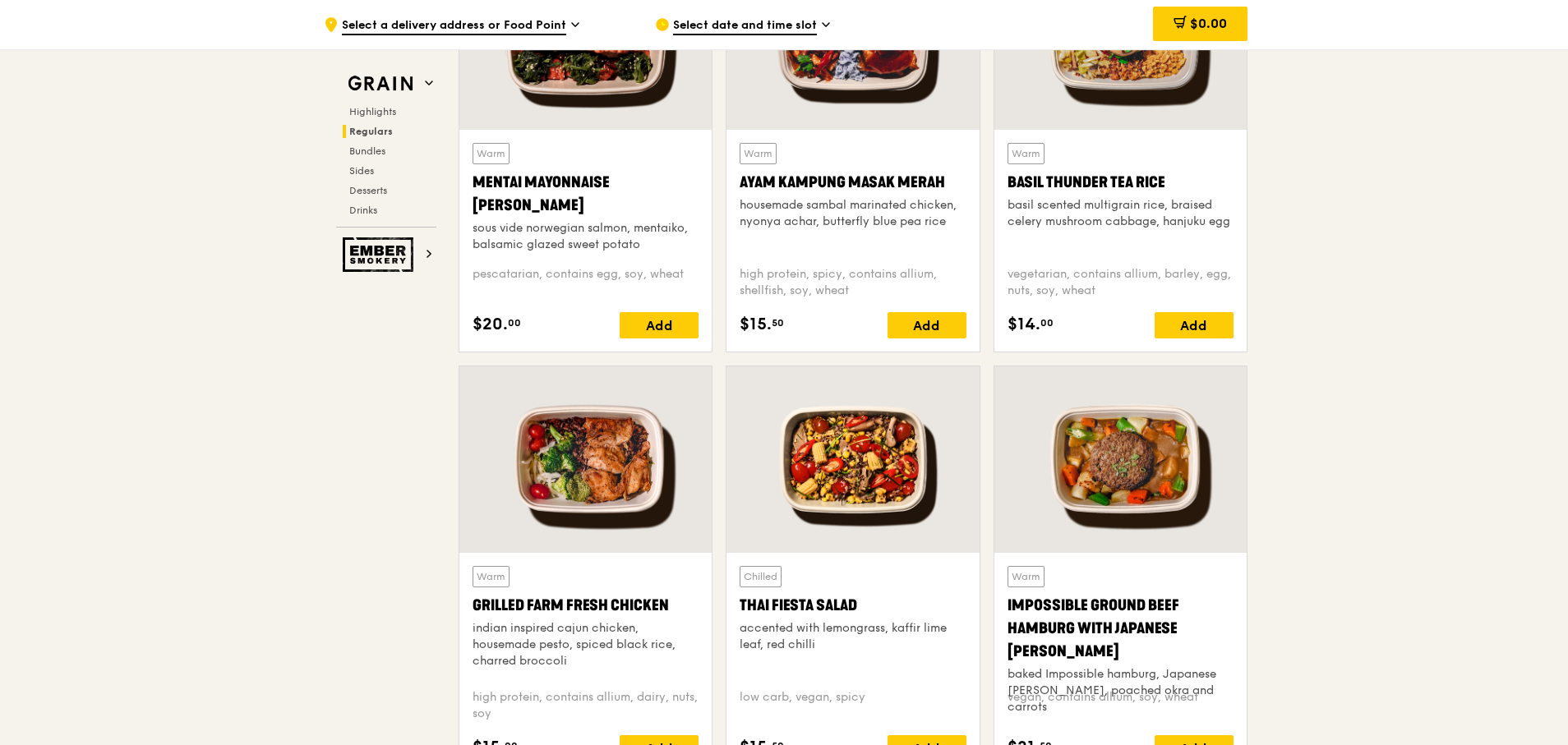 copy on "Grilled Farm Fresh Chicken
indian inspired cajun chicken, housemade pesto, spiced black rice, charred broccoli" 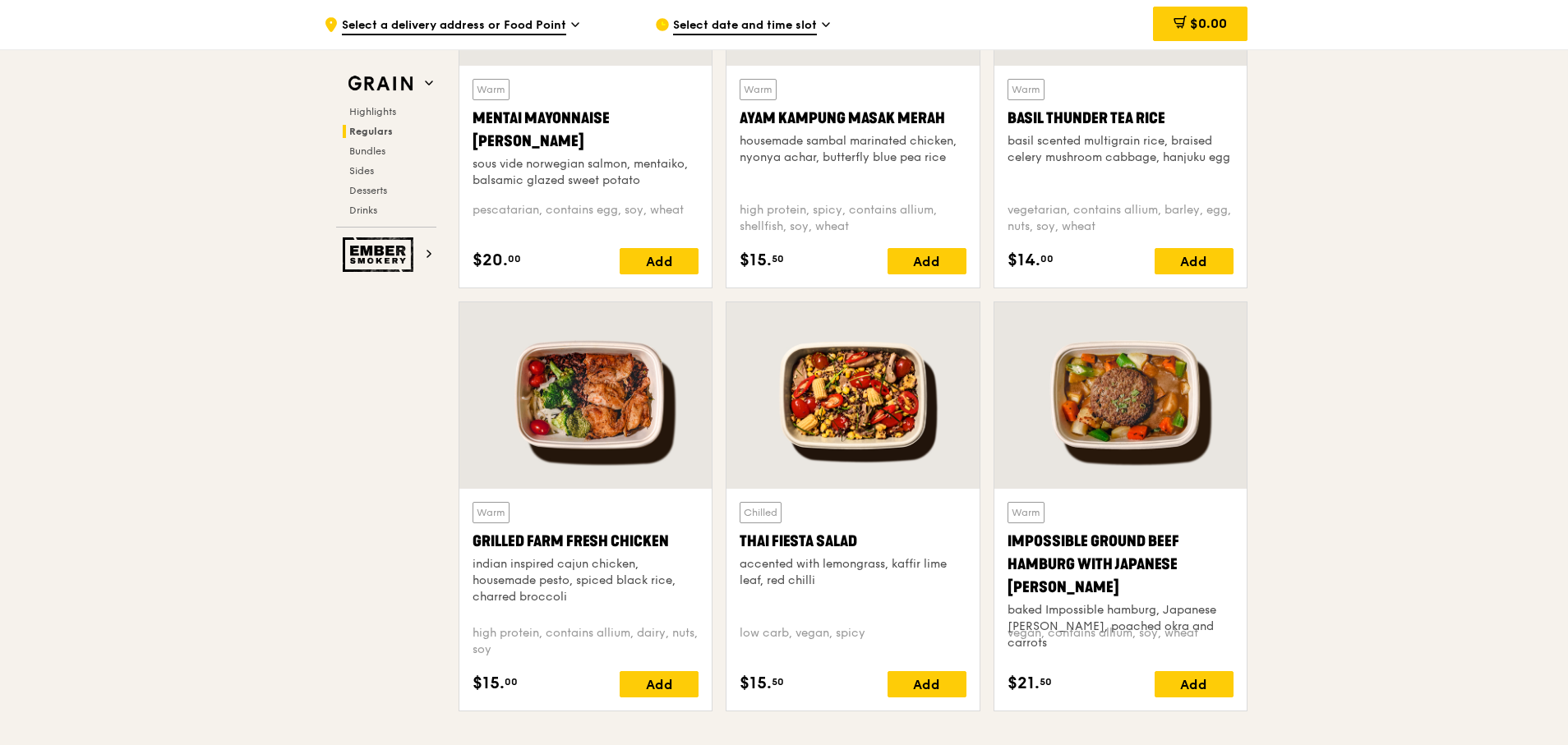 scroll, scrollTop: 1676, scrollLeft: 0, axis: vertical 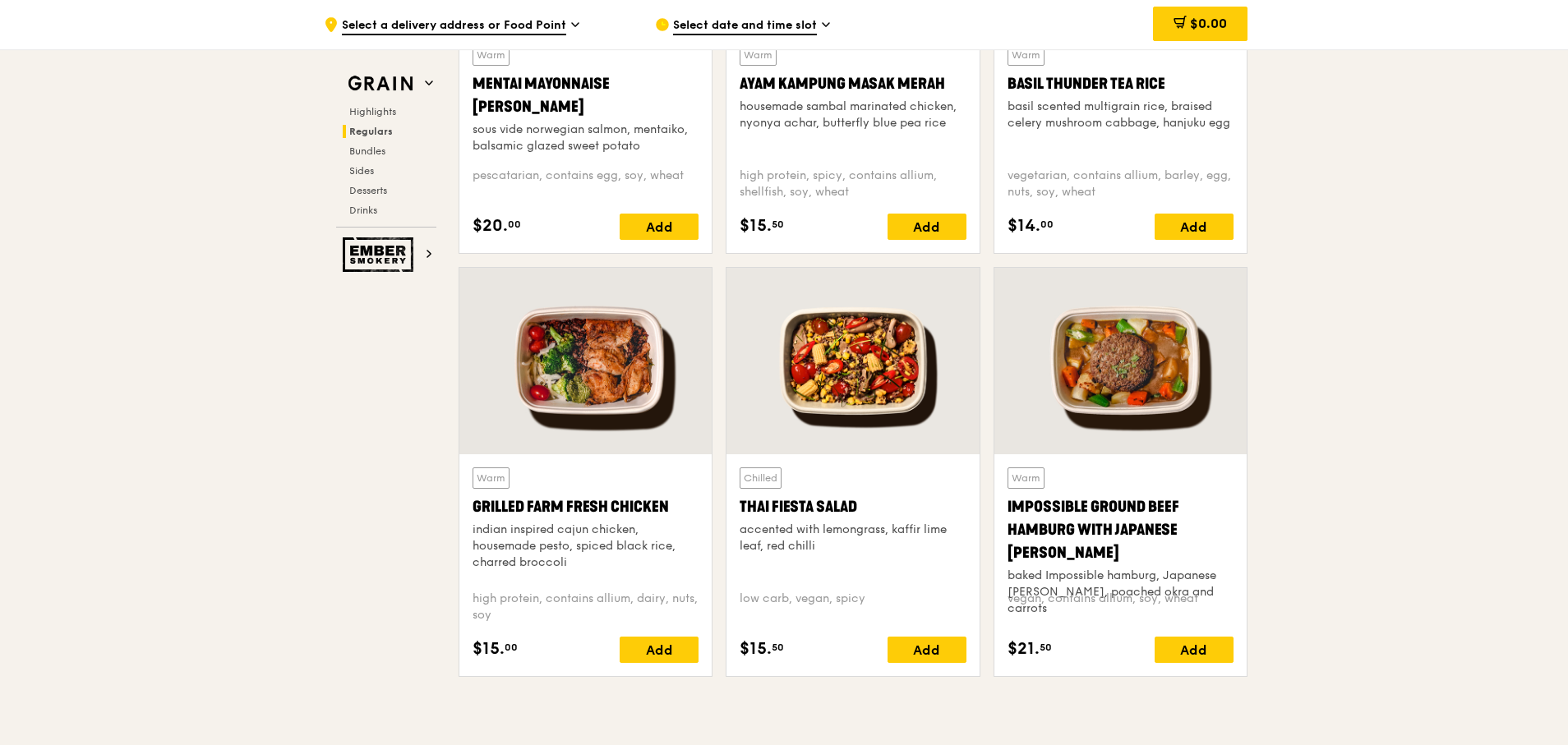 click on ".cls-1 {
fill: none;
stroke: #fff;
stroke-linecap: round;
stroke-linejoin: round;
stroke-width: 1.5px;
}
.cls-2 {
fill: #fecc07;
}
.cls-2, .cls-3 {
stroke-width: 0px;
}
.cls-3 {
fill: #fff;
fill-rule: evenodd;
}
Select a delivery address or Food Point
Select date and time slot
$0.00
Grain
Highlights
Regulars
Bundles
Sides
Desserts
Drinks
Ember Smokery
New in the hood Some of our meals have been ousted from the neighbourhood by a new gang of even tastier dishes. They are like our long lost friends all grown up — familiar, but better travelled with fresh stories to tell. Go say hello.
Highlights
Warm
$15.
00
$15." at bounding box center (784, 1842) 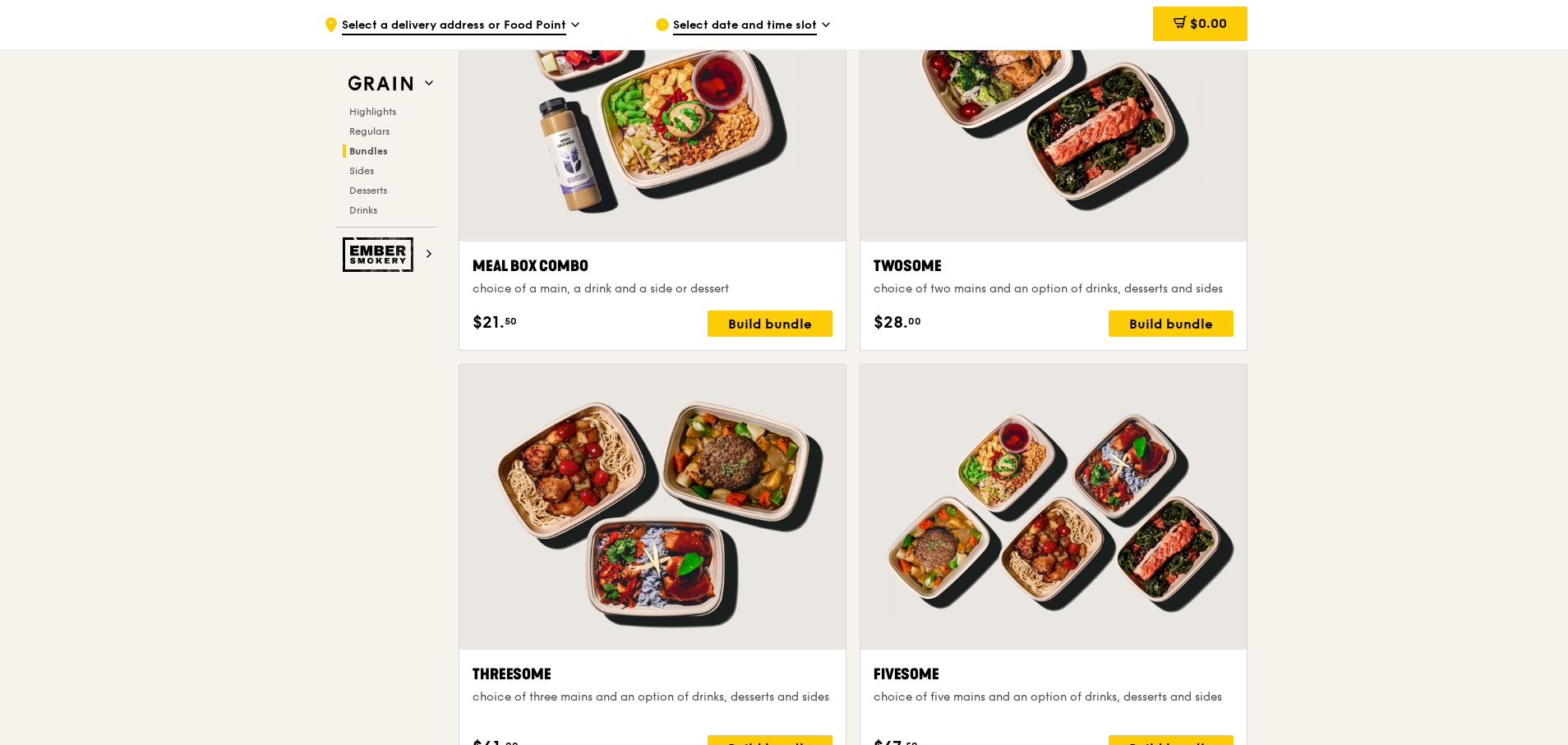 scroll, scrollTop: 2464, scrollLeft: 0, axis: vertical 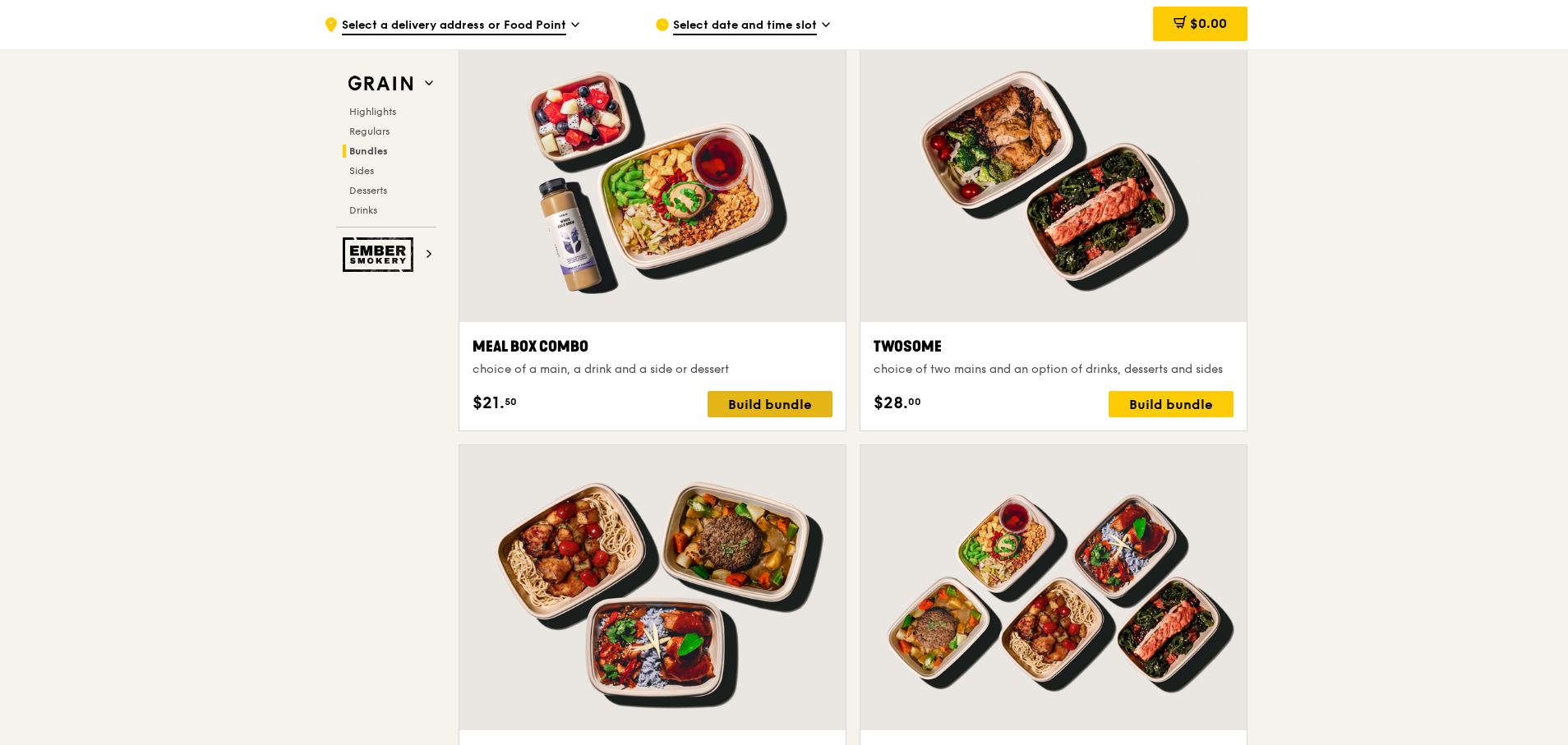 click on "Build bundle" at bounding box center (770, 404) 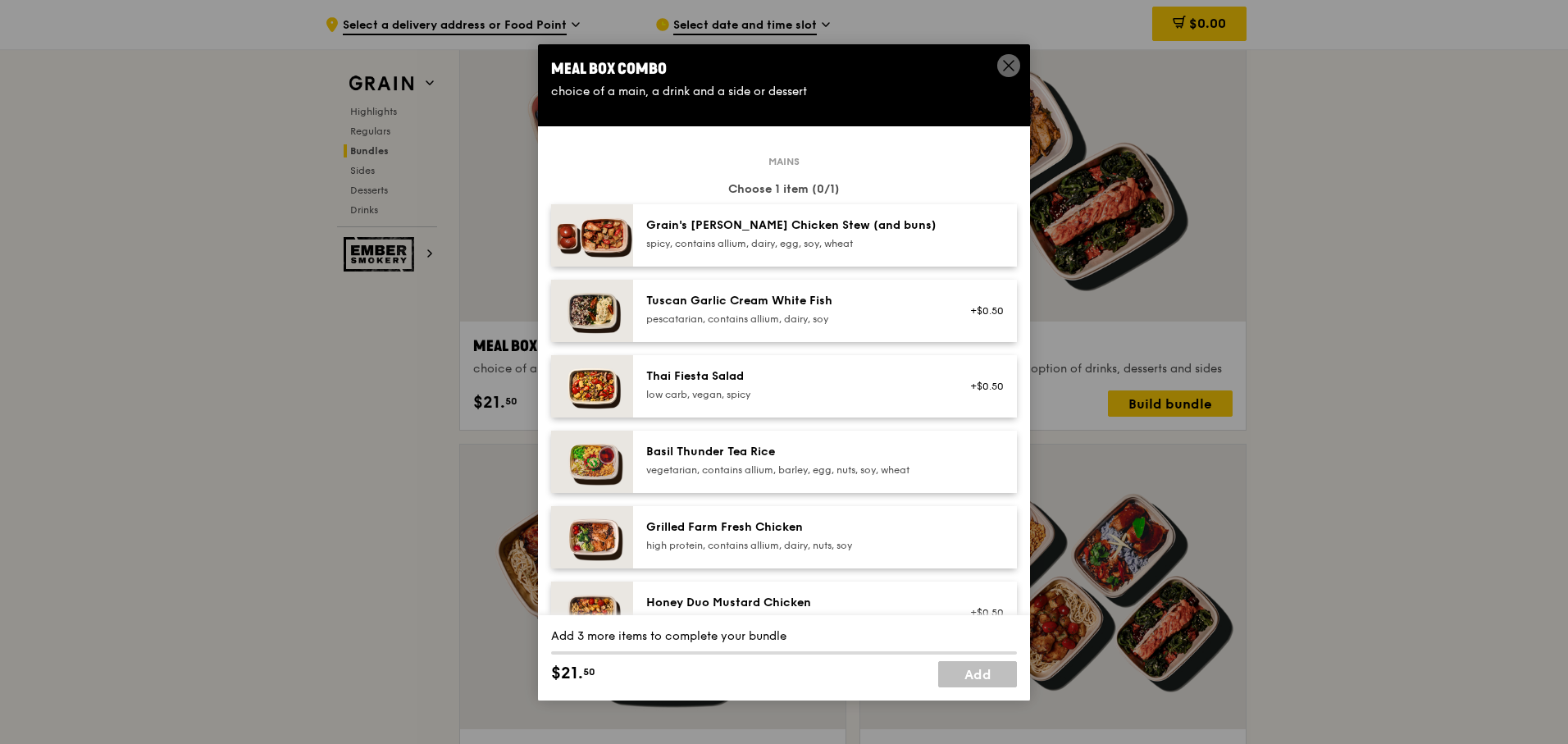 click on "high protein, contains allium, dairy, nuts, soy" at bounding box center (793, 545) 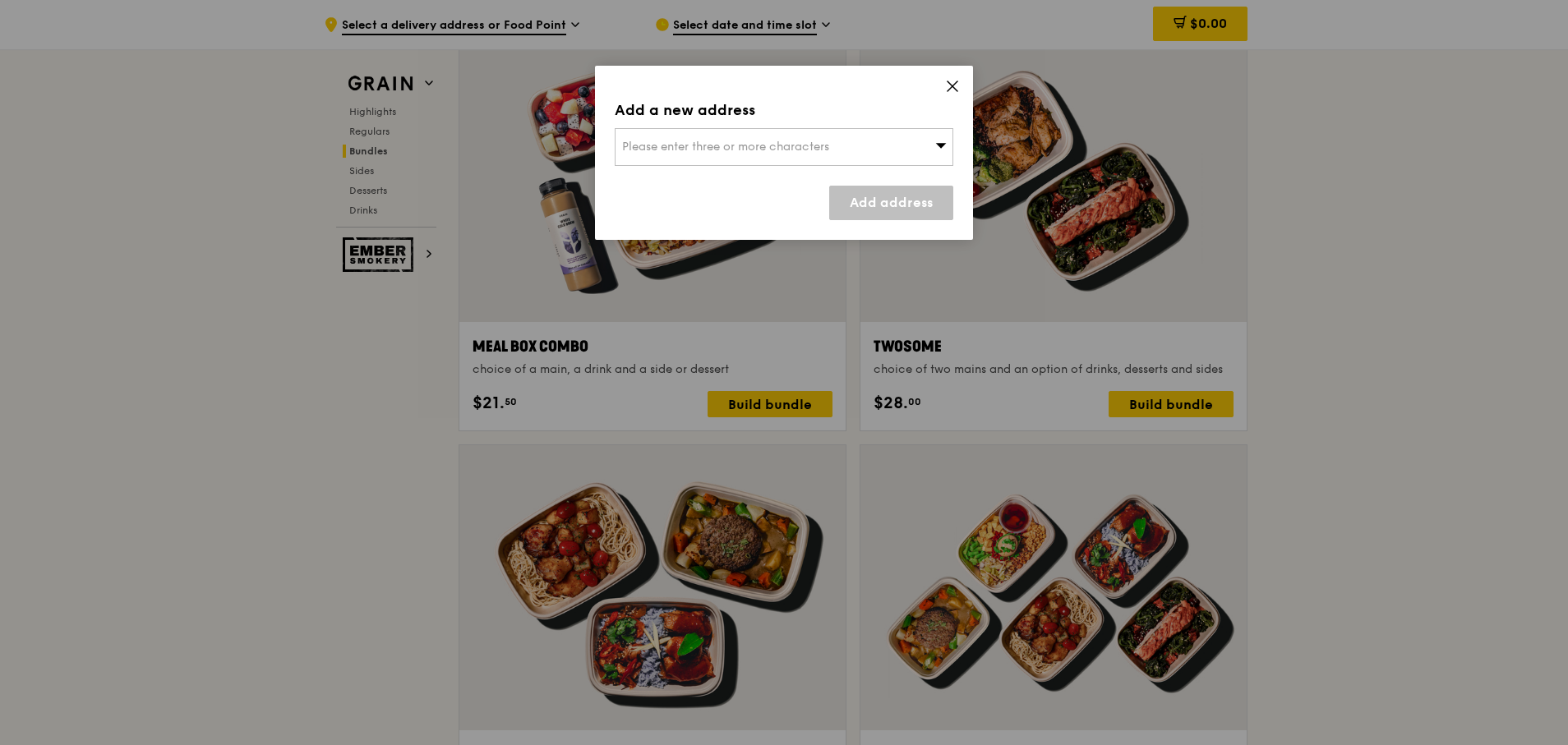 click on "Please enter three or more characters" at bounding box center [784, 147] 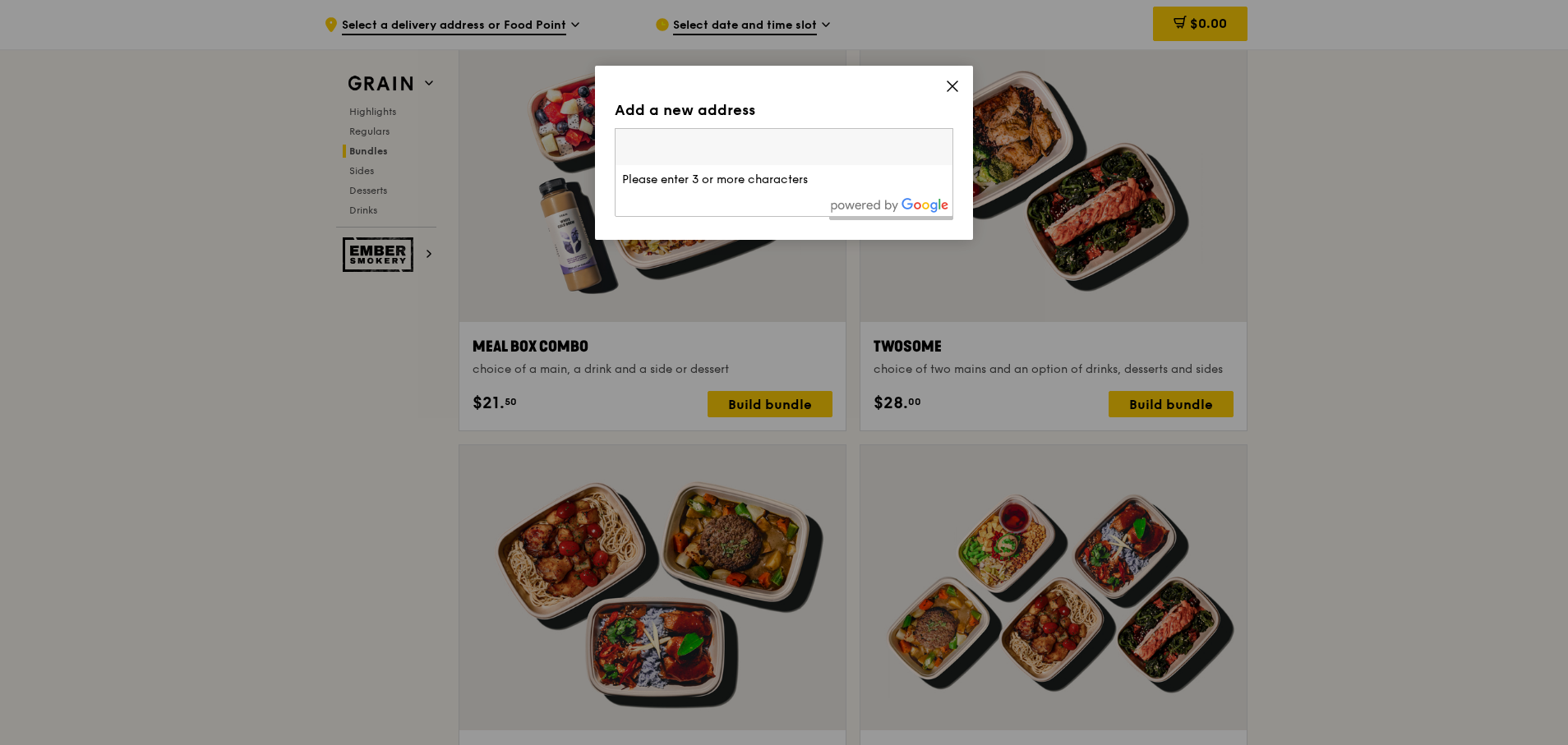 click at bounding box center (784, 147) 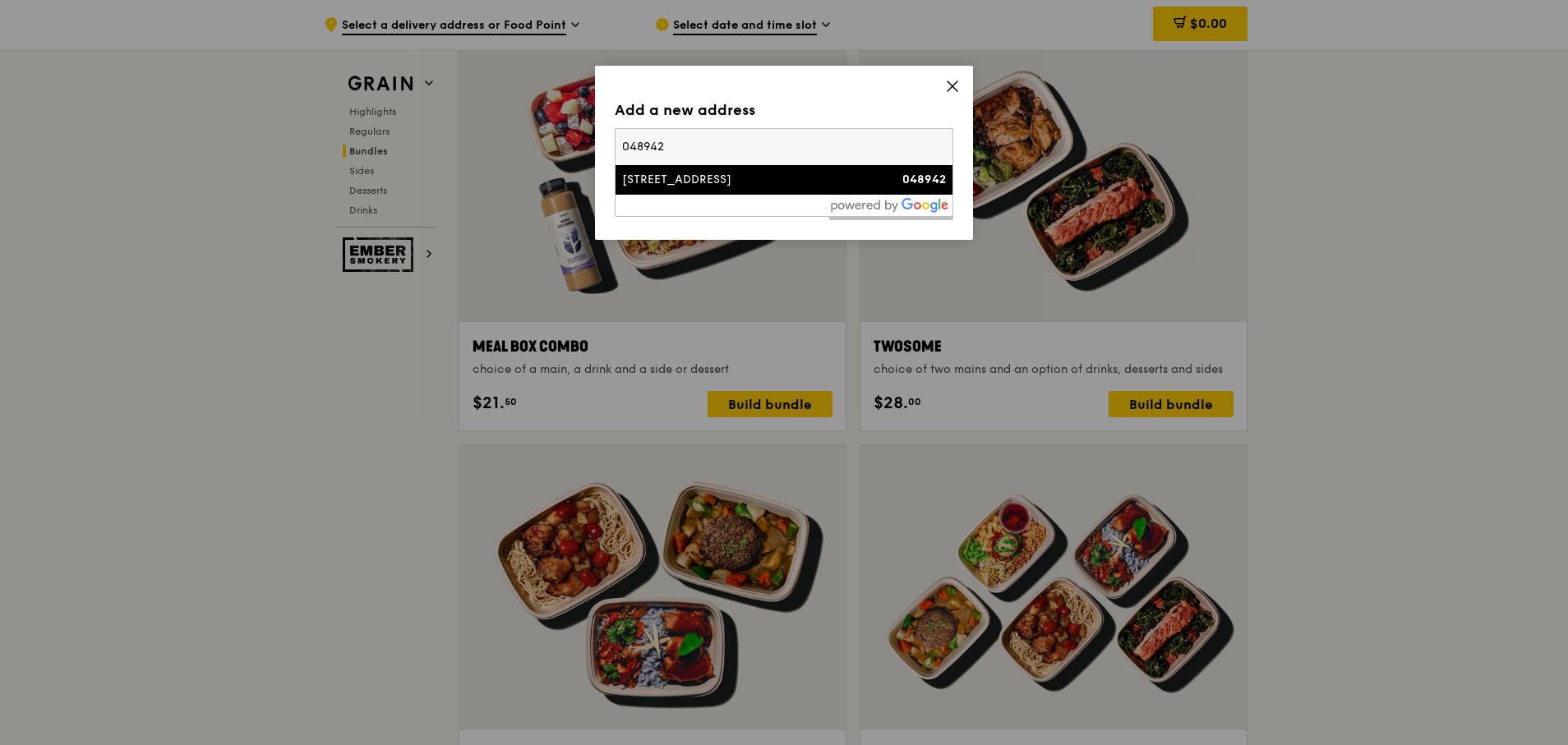type on "048942" 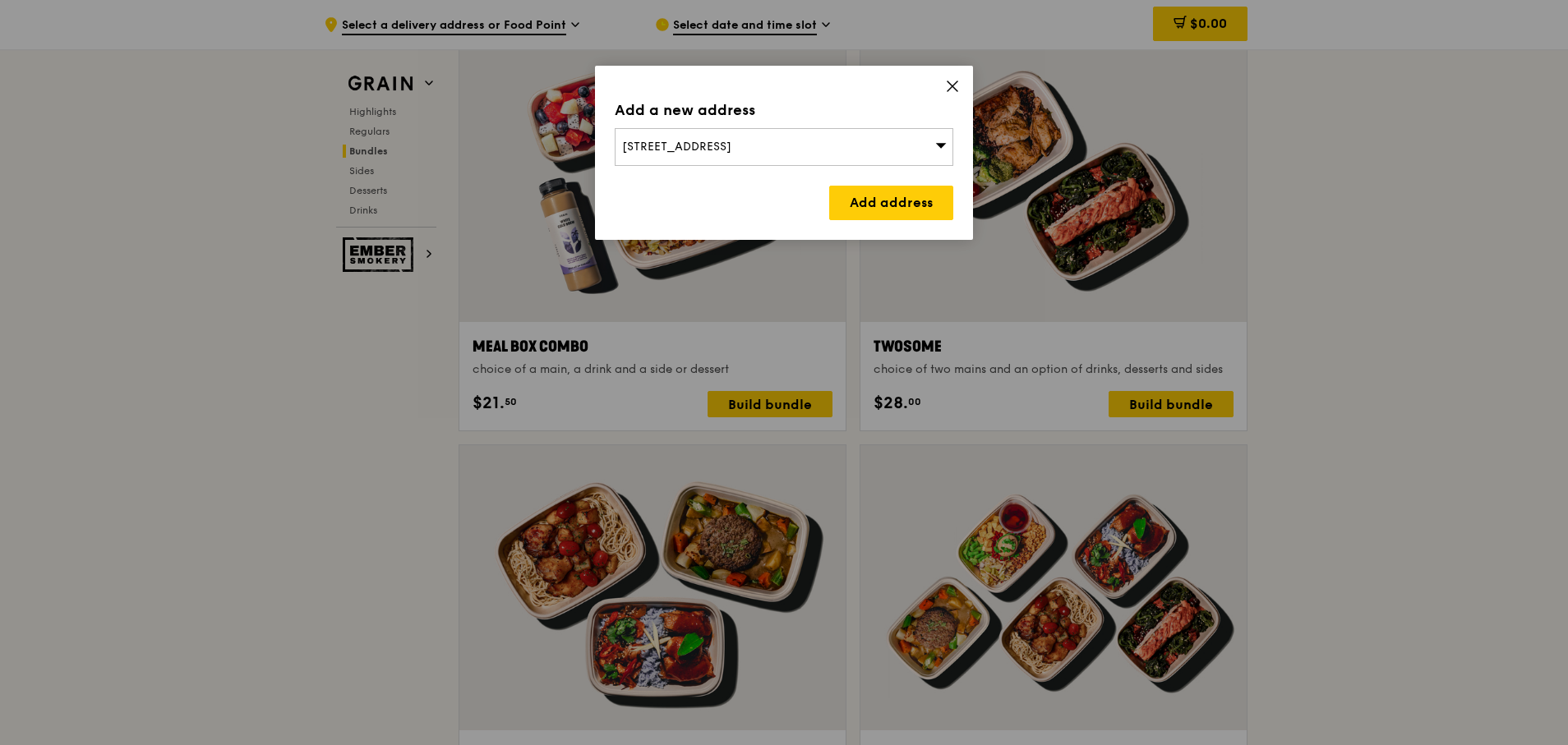 click on "Add a new address
[STREET_ADDRESS]
Add address" at bounding box center [784, 153] 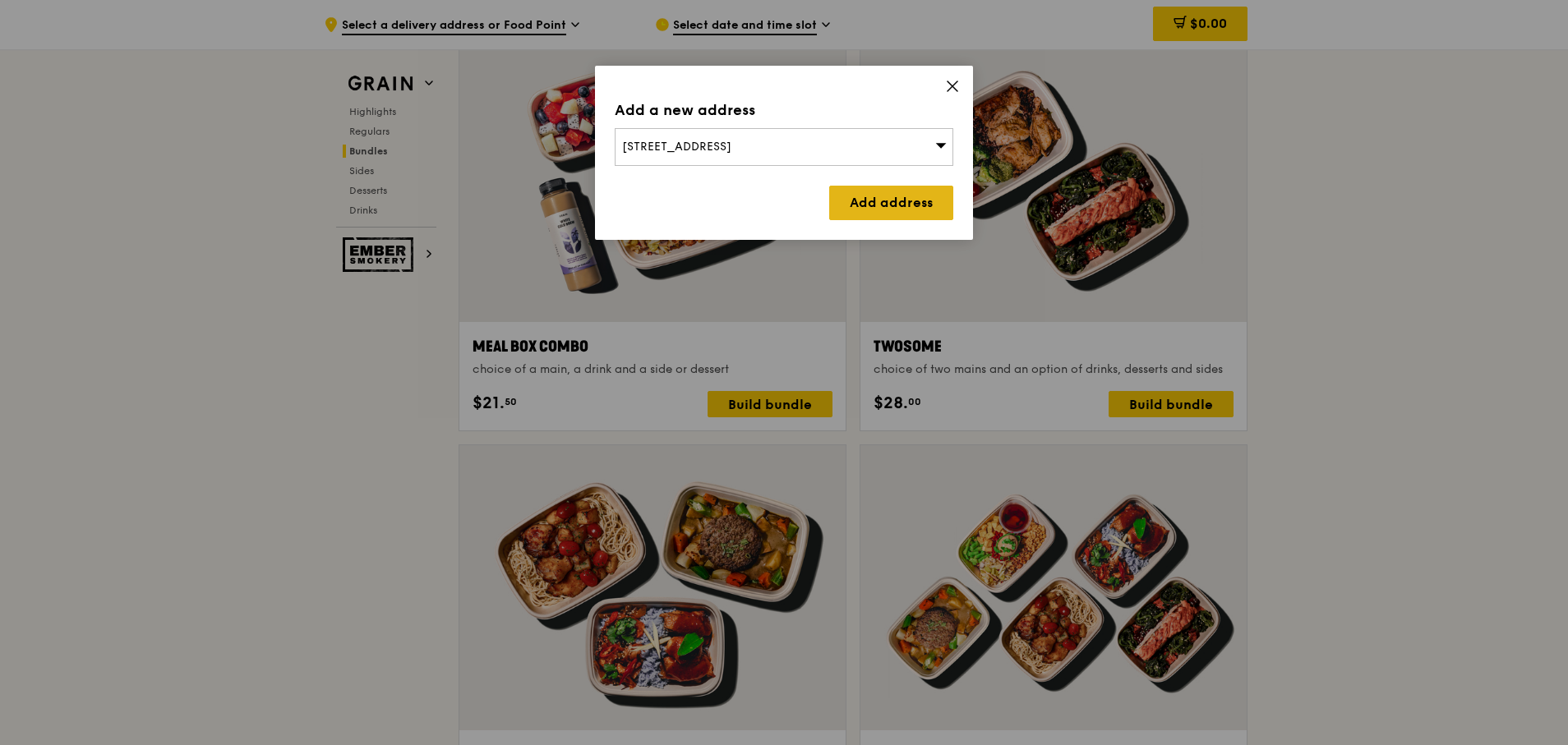 click on "Add address" at bounding box center [891, 203] 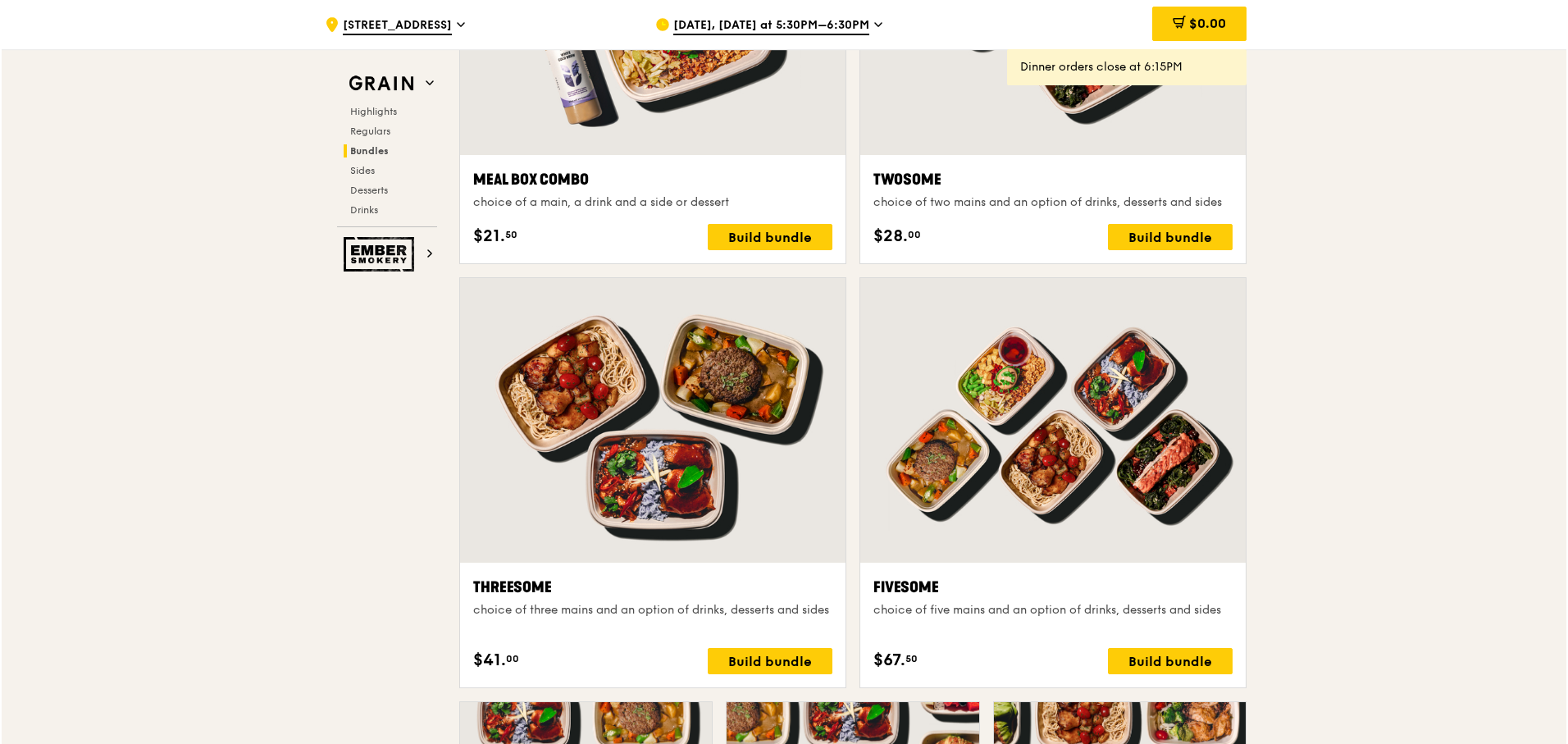 scroll, scrollTop: 2362, scrollLeft: 0, axis: vertical 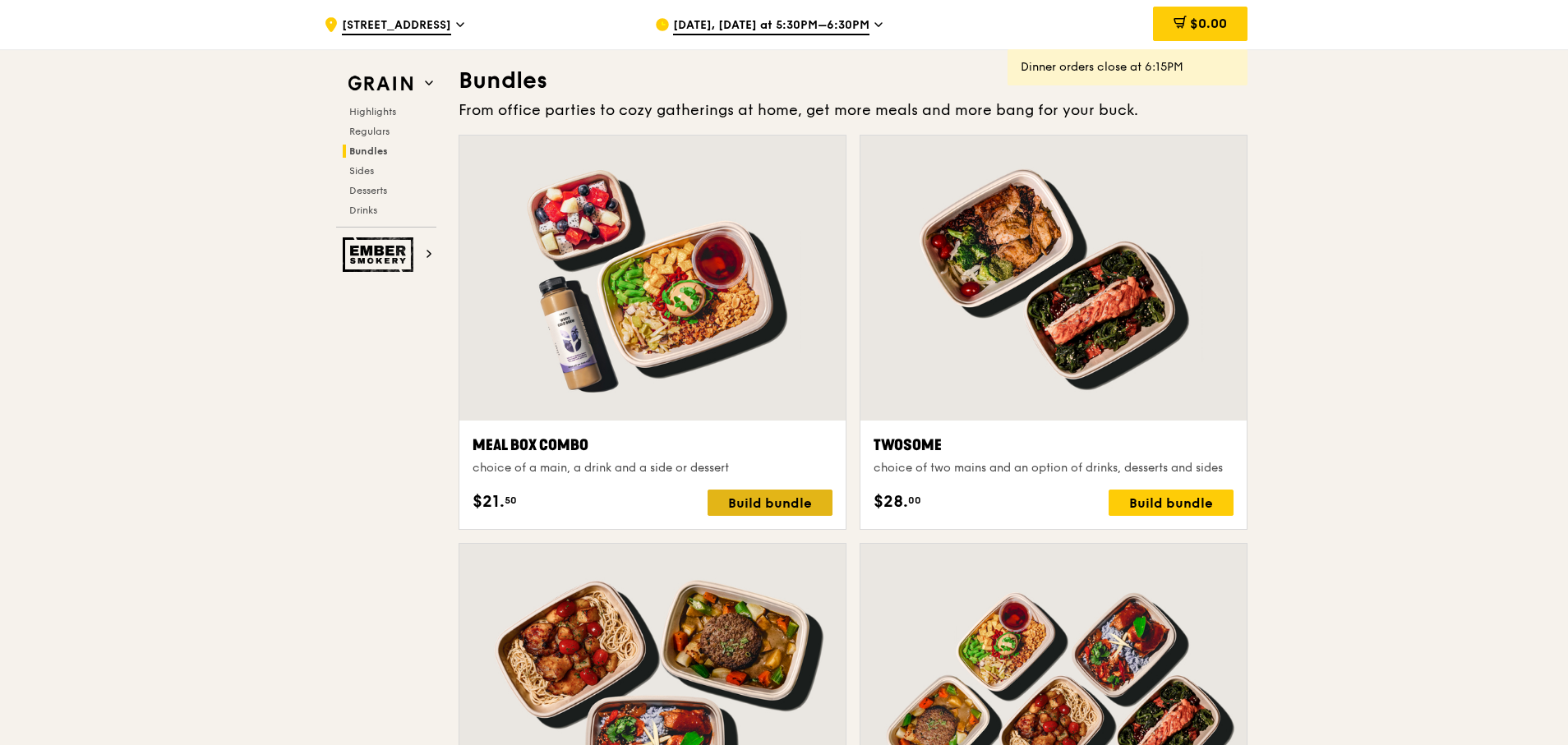 click on "Build bundle" at bounding box center (770, 503) 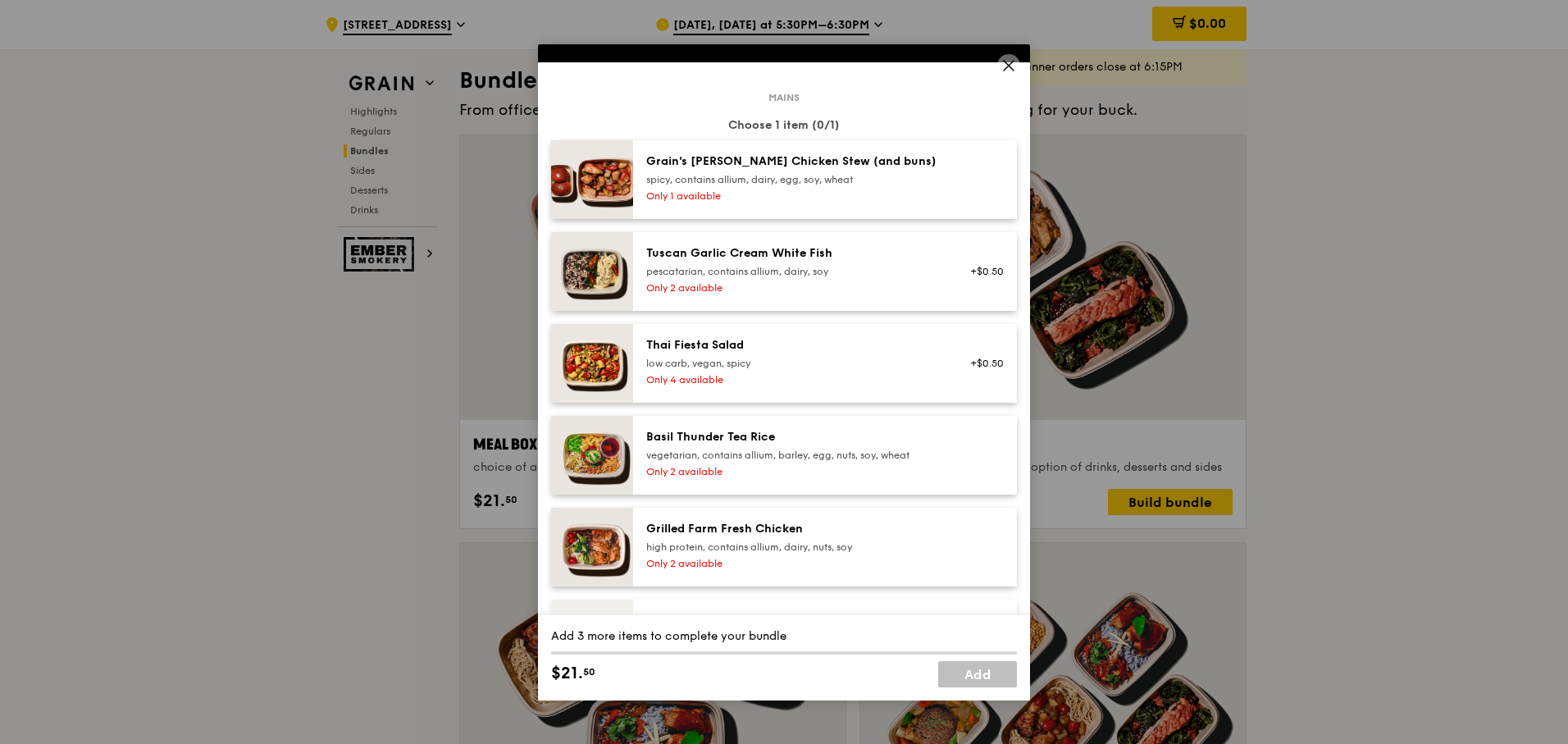 scroll, scrollTop: 98, scrollLeft: 0, axis: vertical 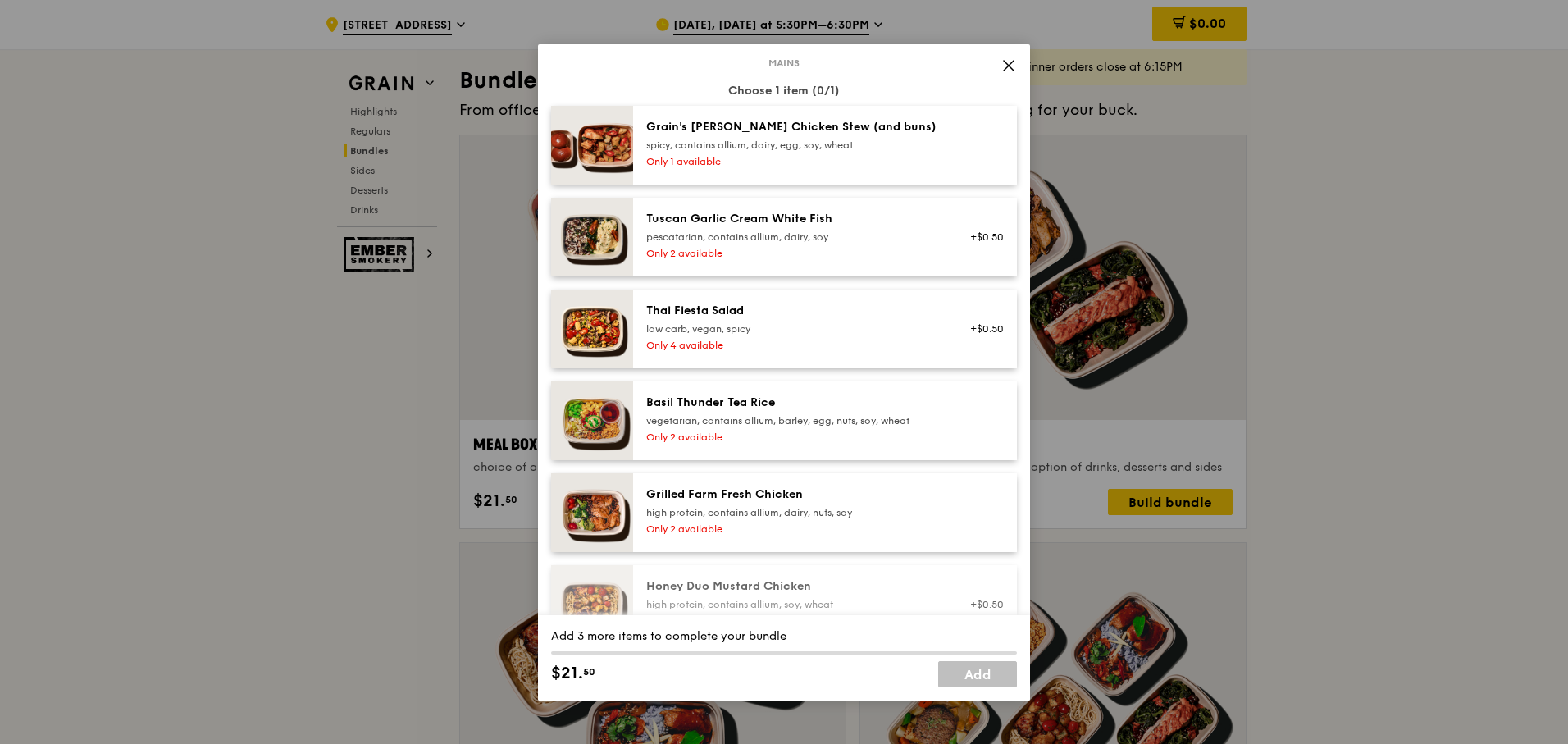 click on "Grilled Farm Fresh Chicken" at bounding box center [793, 495] 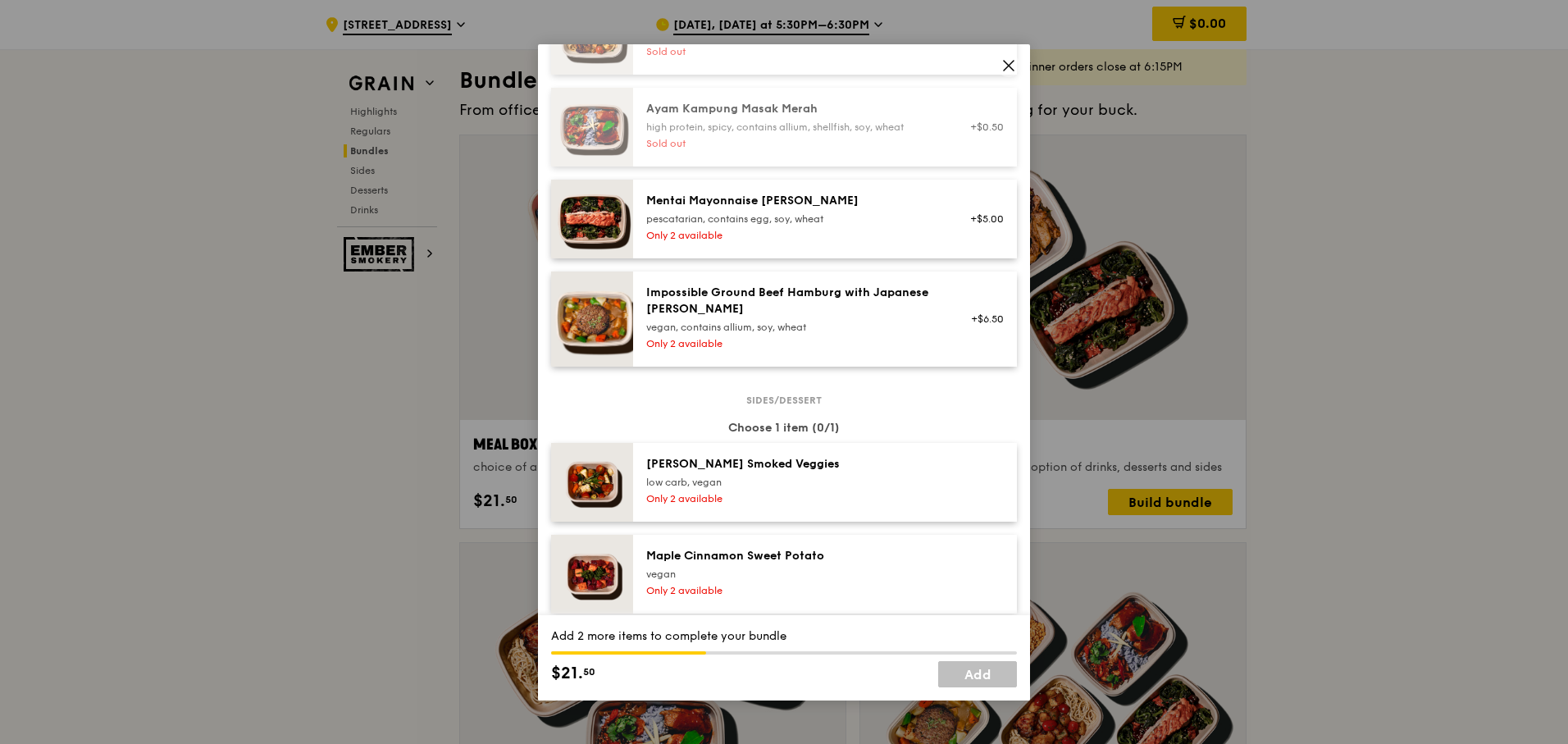 scroll, scrollTop: 787, scrollLeft: 0, axis: vertical 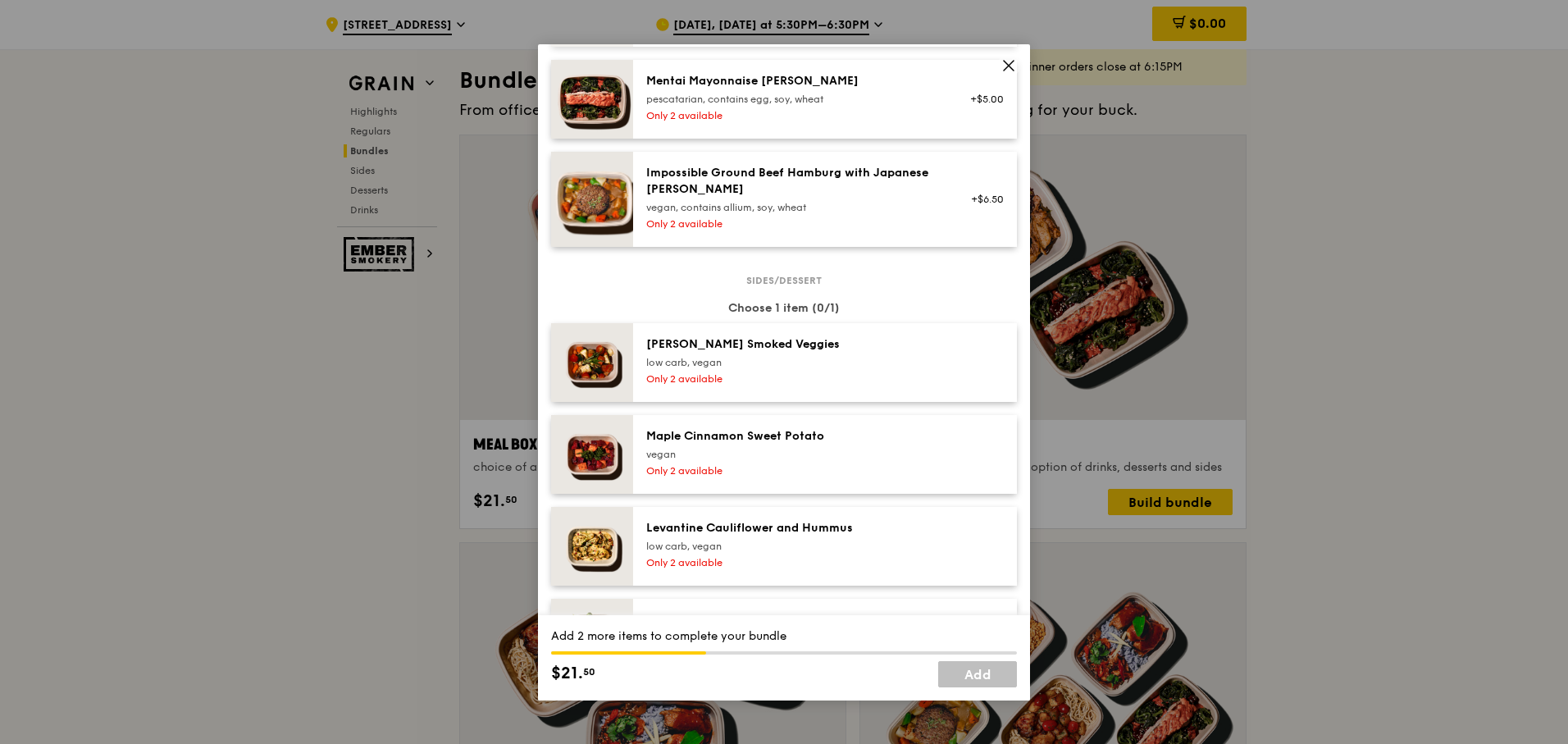 click on "Levantine Cauliflower and Hummus
low carb, vegan
Only 2 available" at bounding box center [793, 546] 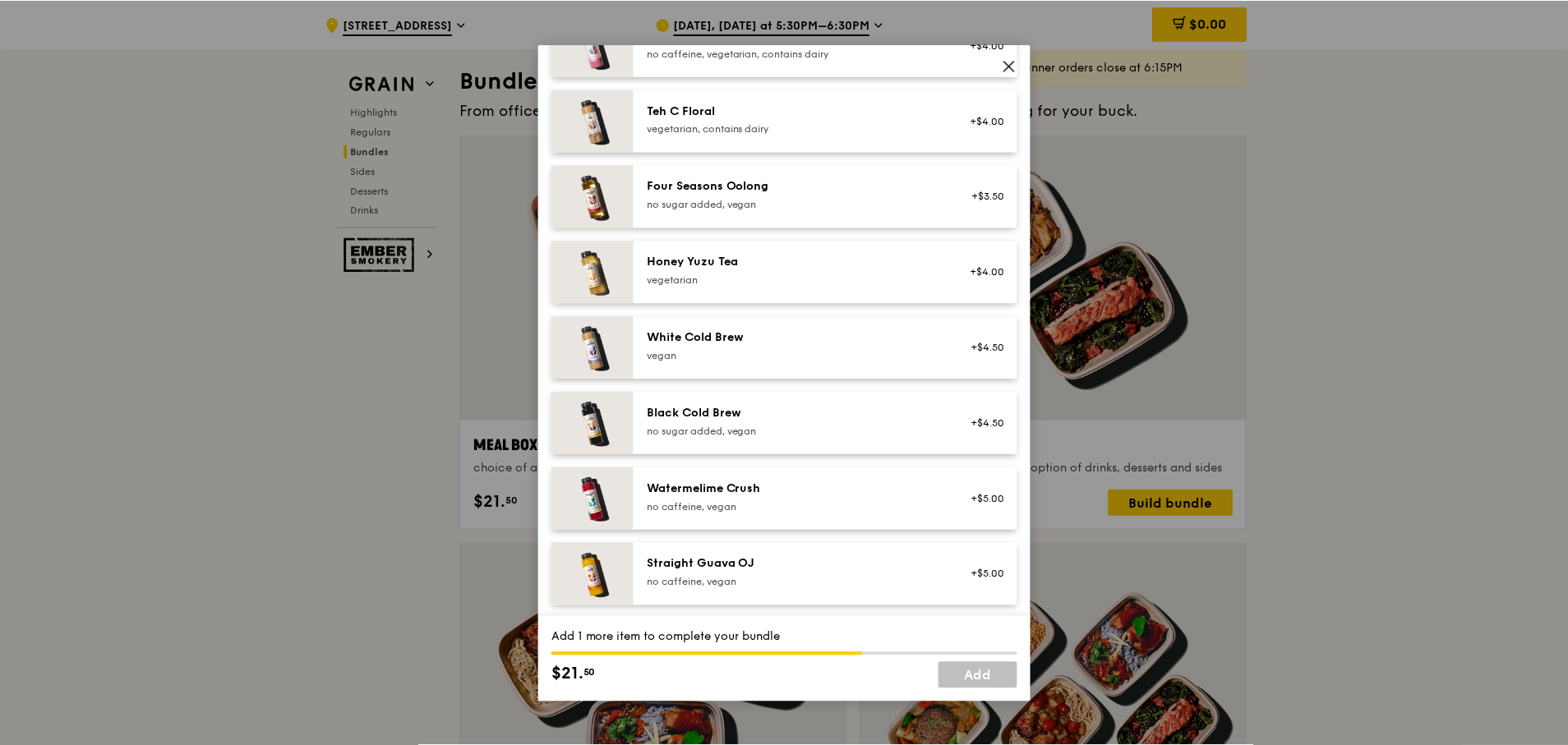 scroll, scrollTop: 2081, scrollLeft: 0, axis: vertical 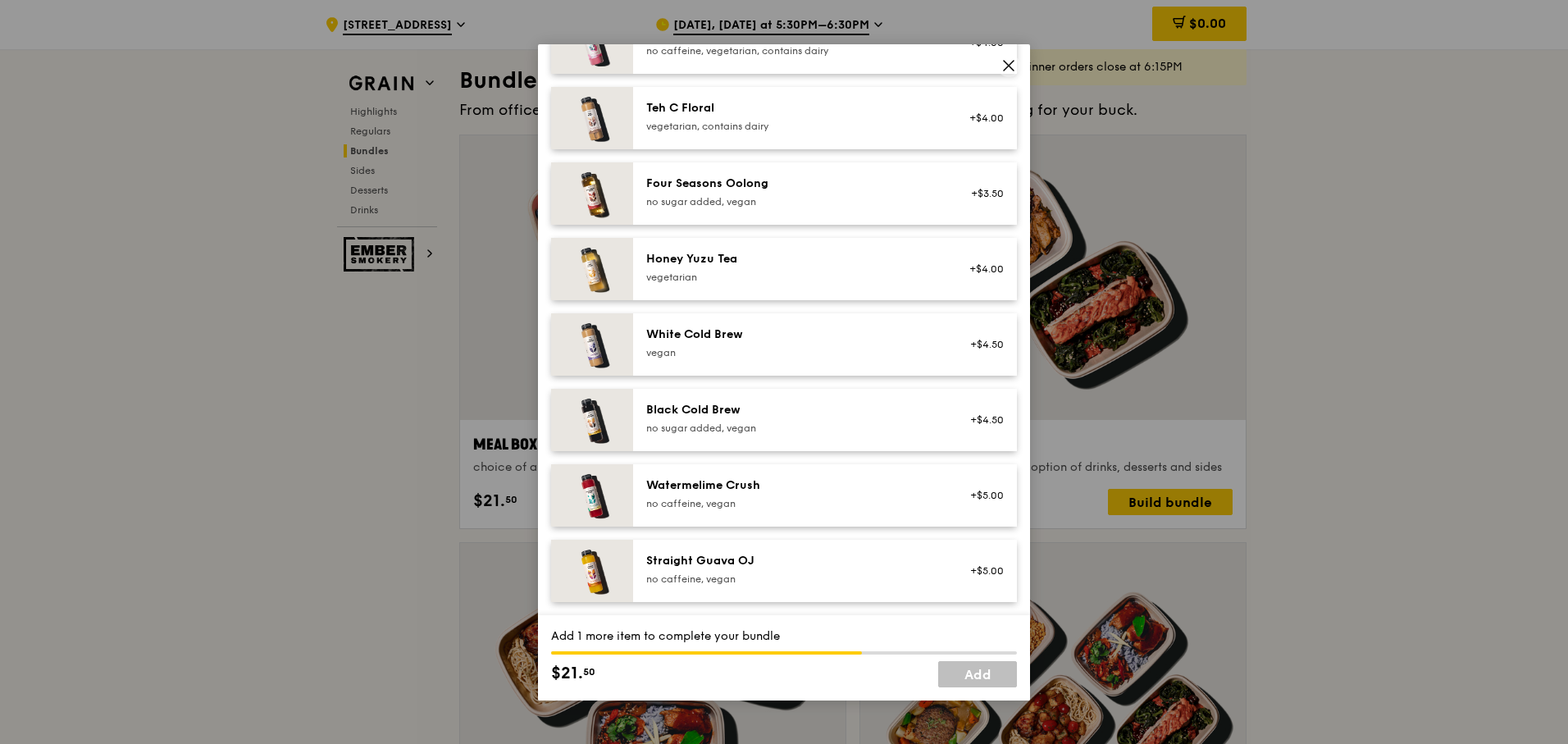 click on "Four Seasons Oolong
no sugar added, vegan" at bounding box center [793, 192] 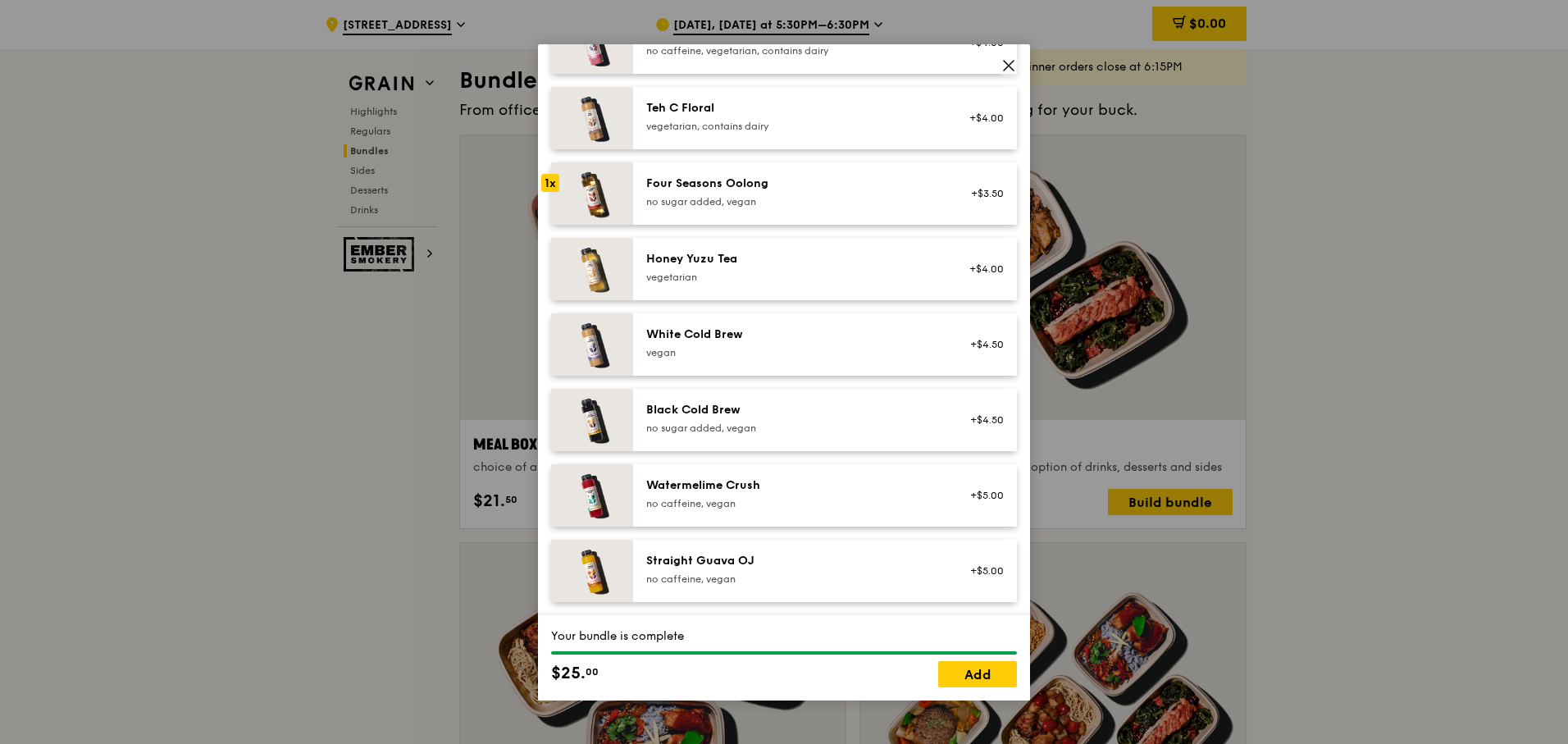 click on "Your bundle is complete
$25.
00
Add" at bounding box center (784, 658) 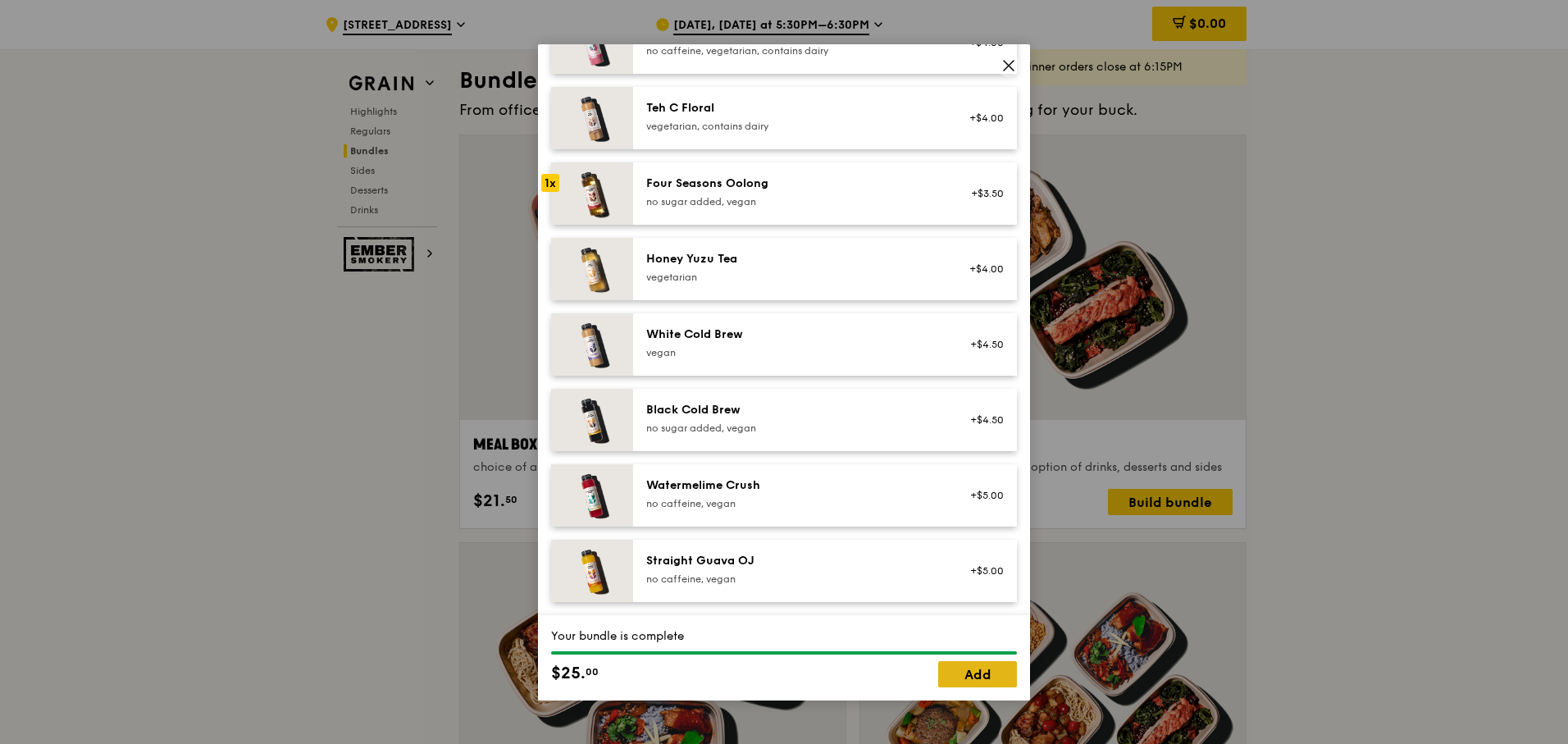 click on "Add" at bounding box center [978, 674] 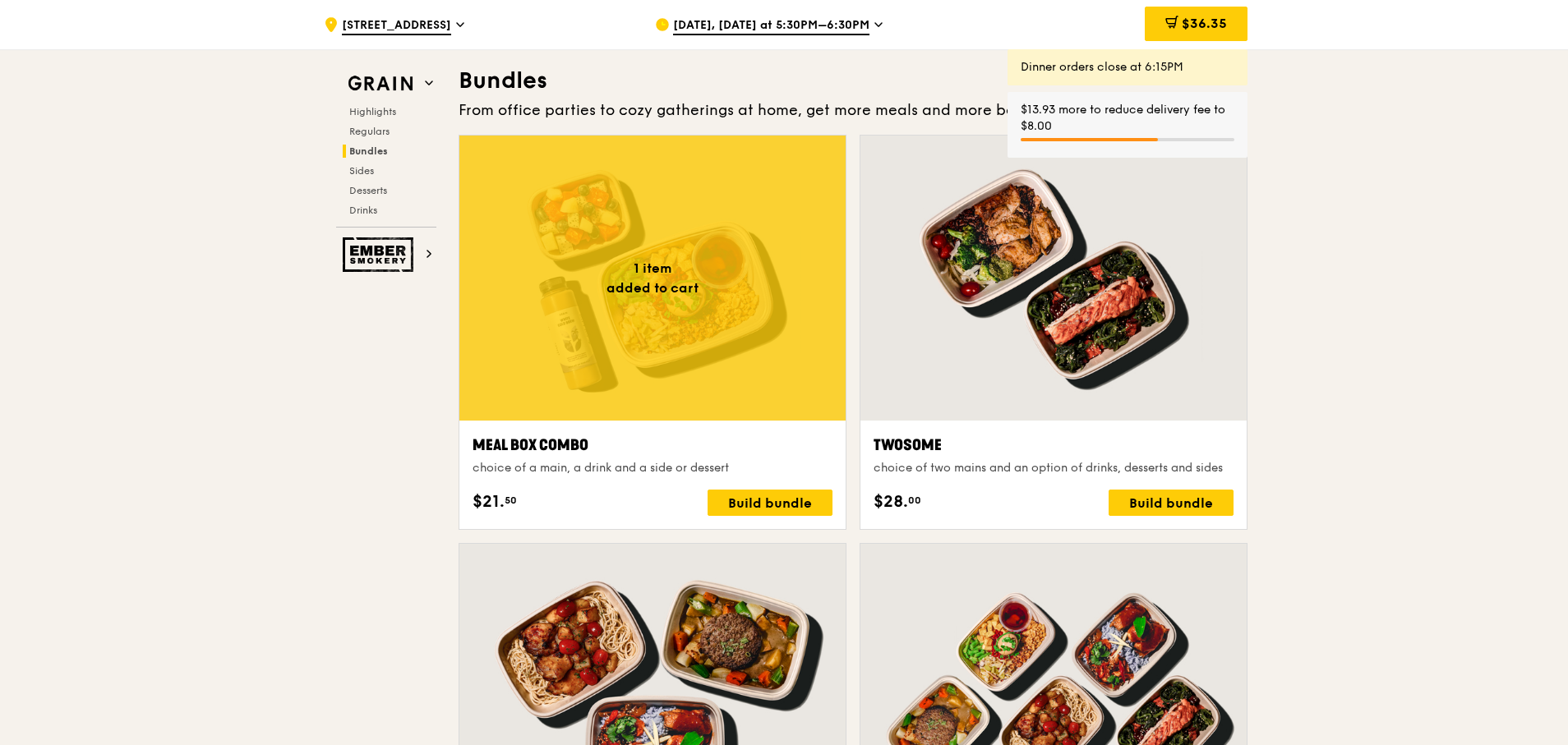 click on "$36.35" at bounding box center [1196, 24] 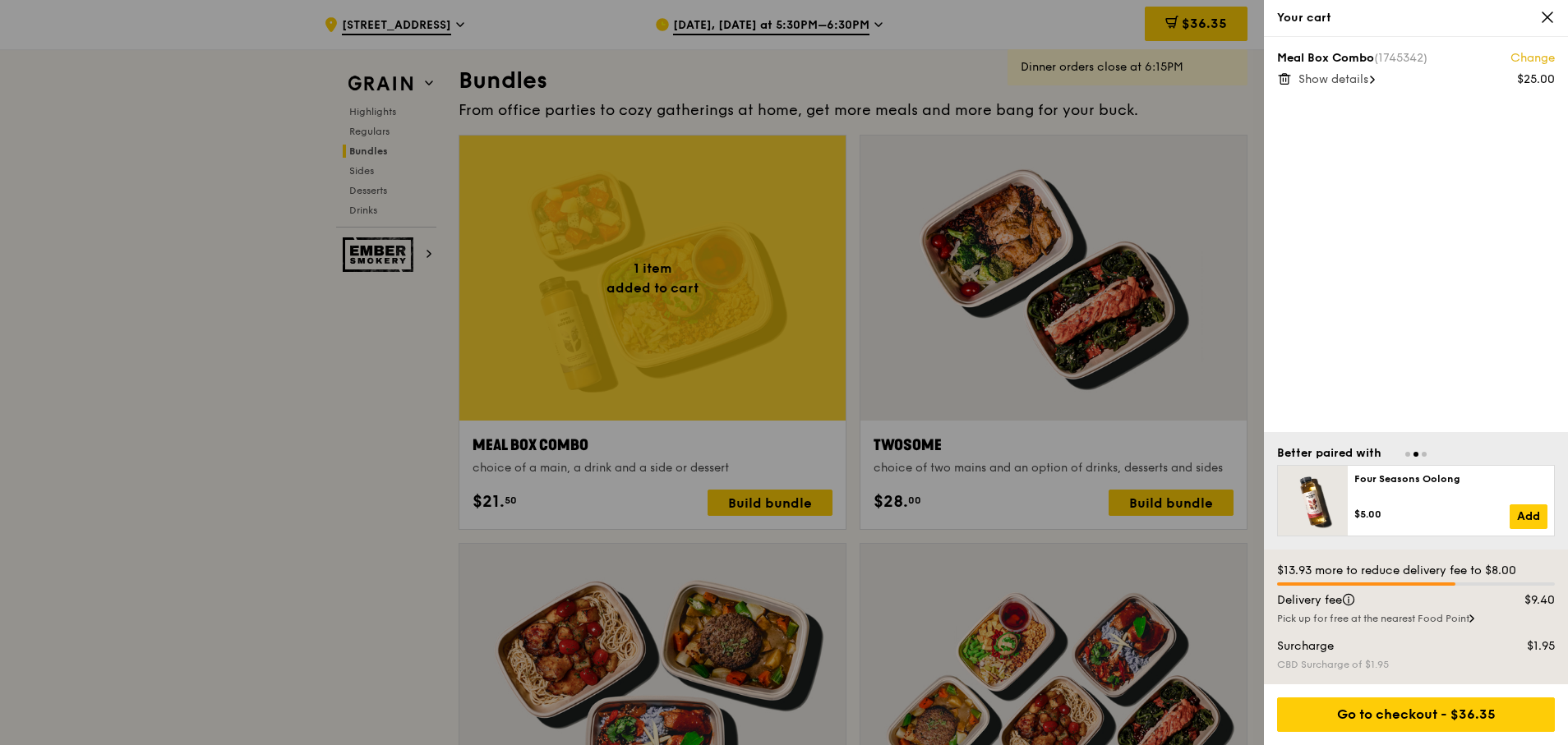 click on "Show details" at bounding box center (1333, 79) 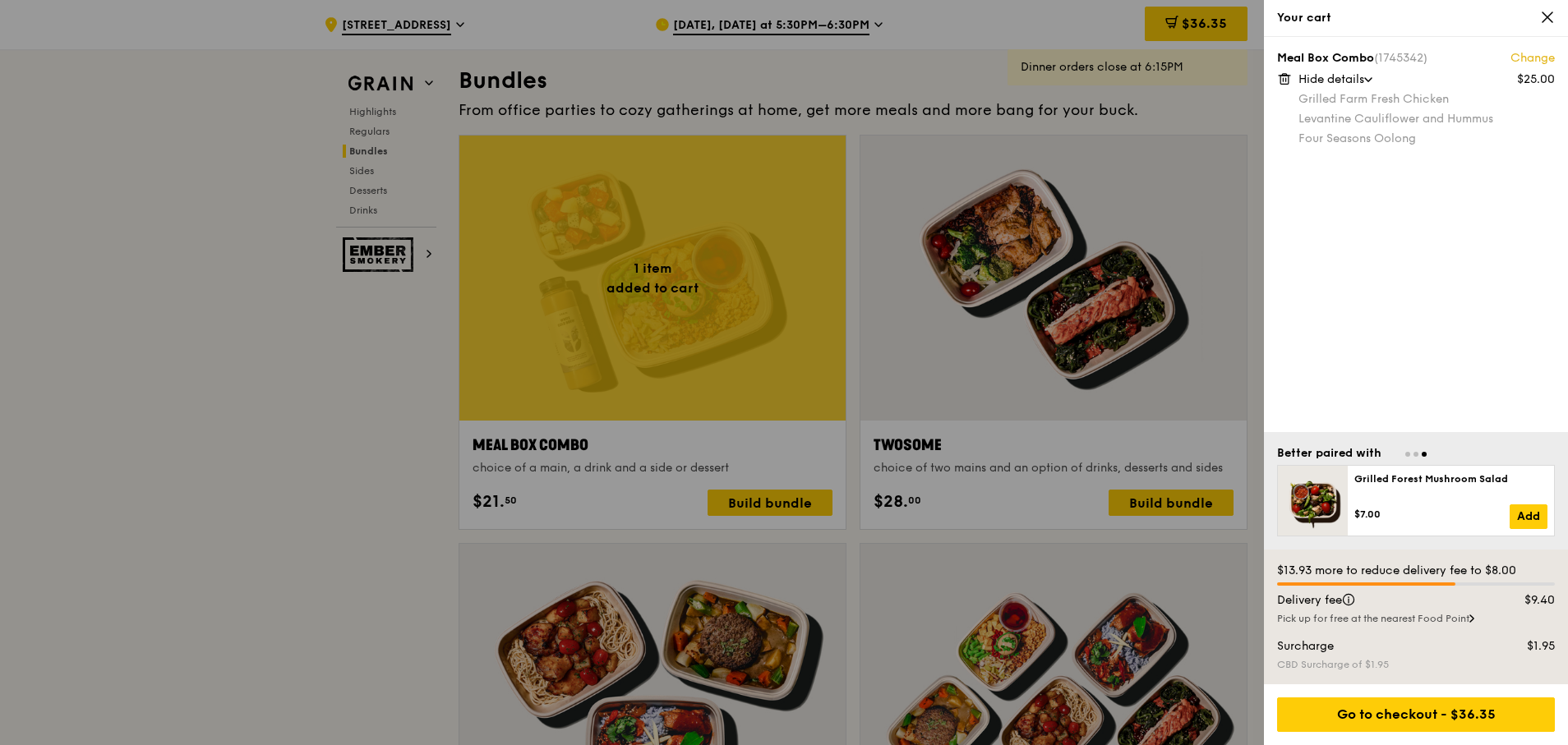 click on "Your cart" at bounding box center [1416, 18] 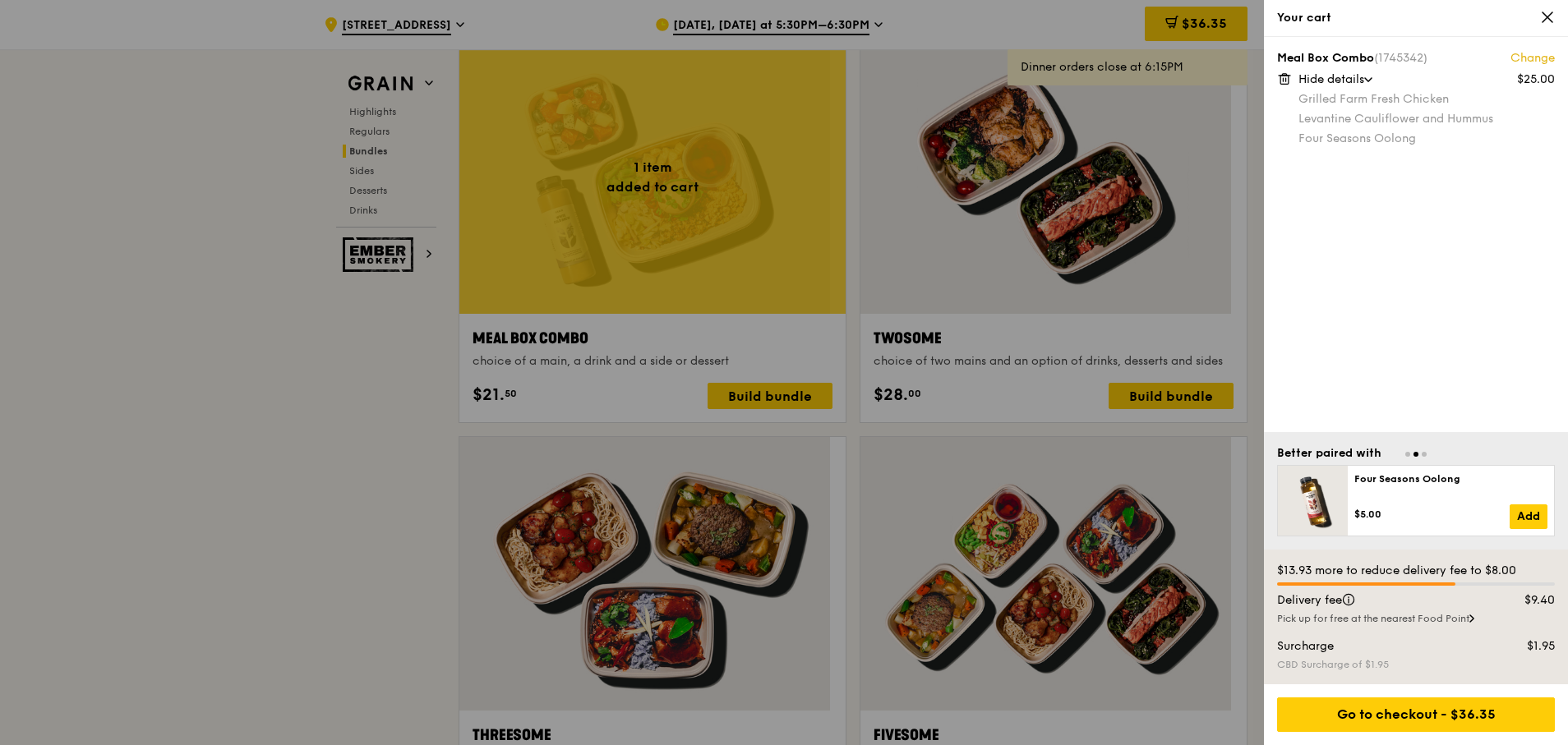 scroll, scrollTop: 2464, scrollLeft: 0, axis: vertical 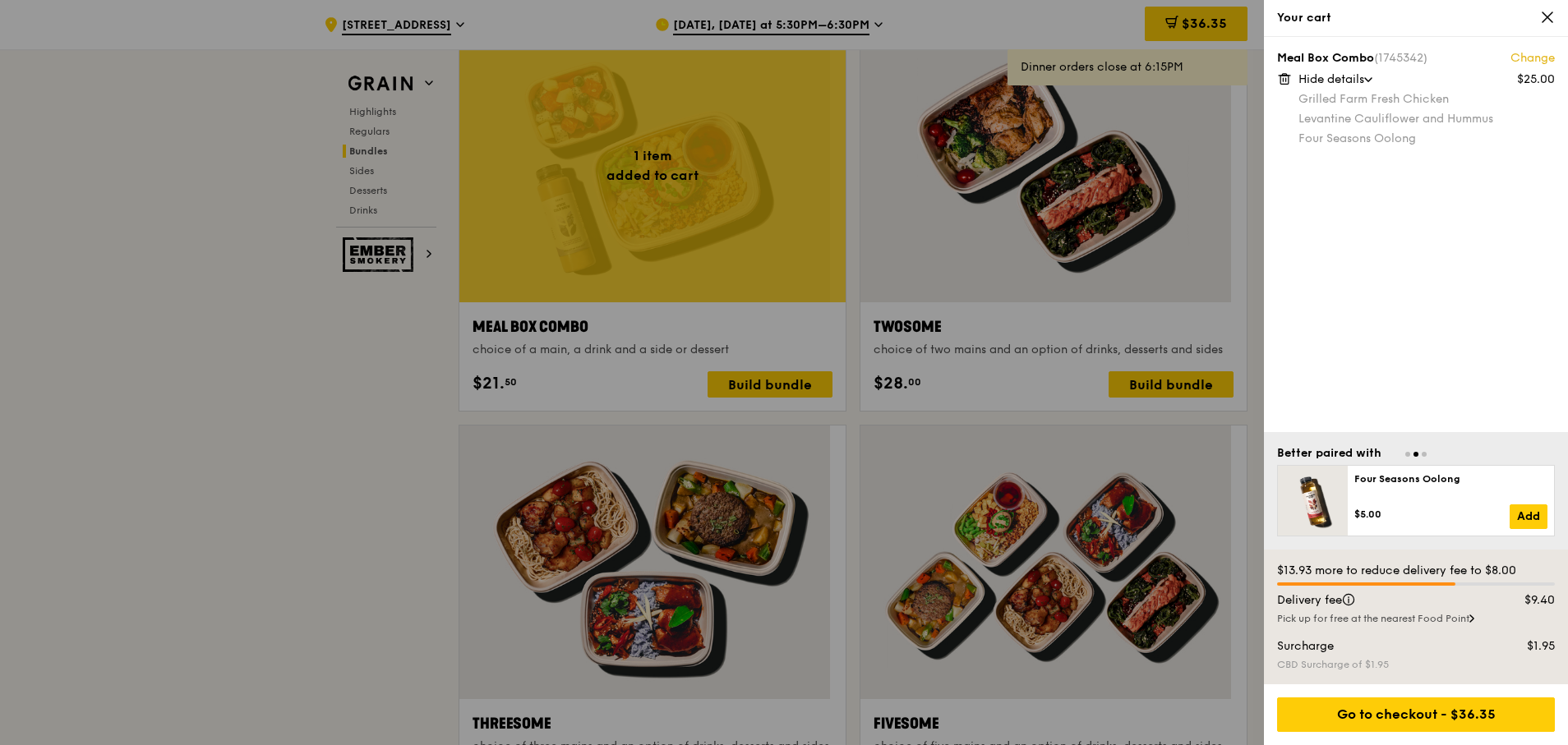 click at bounding box center (784, 372) 